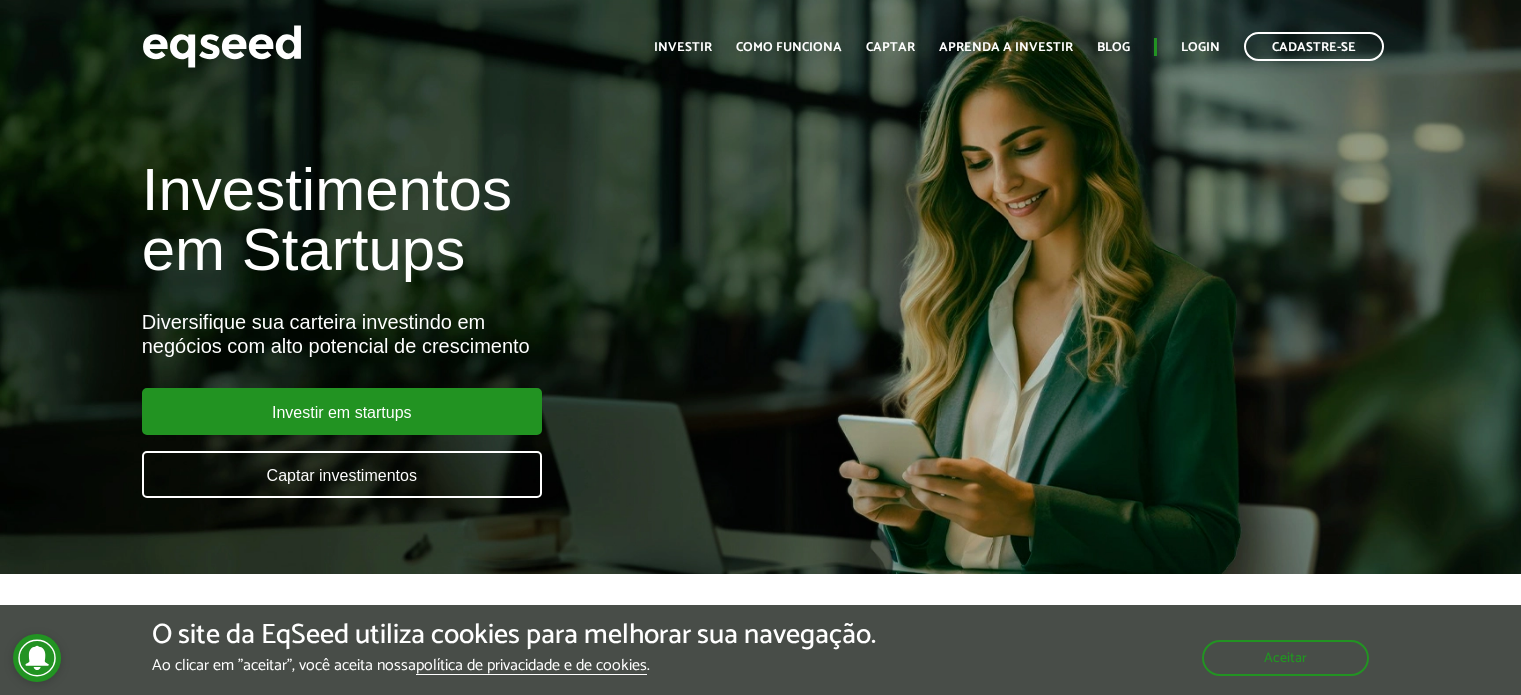 scroll, scrollTop: 0, scrollLeft: 0, axis: both 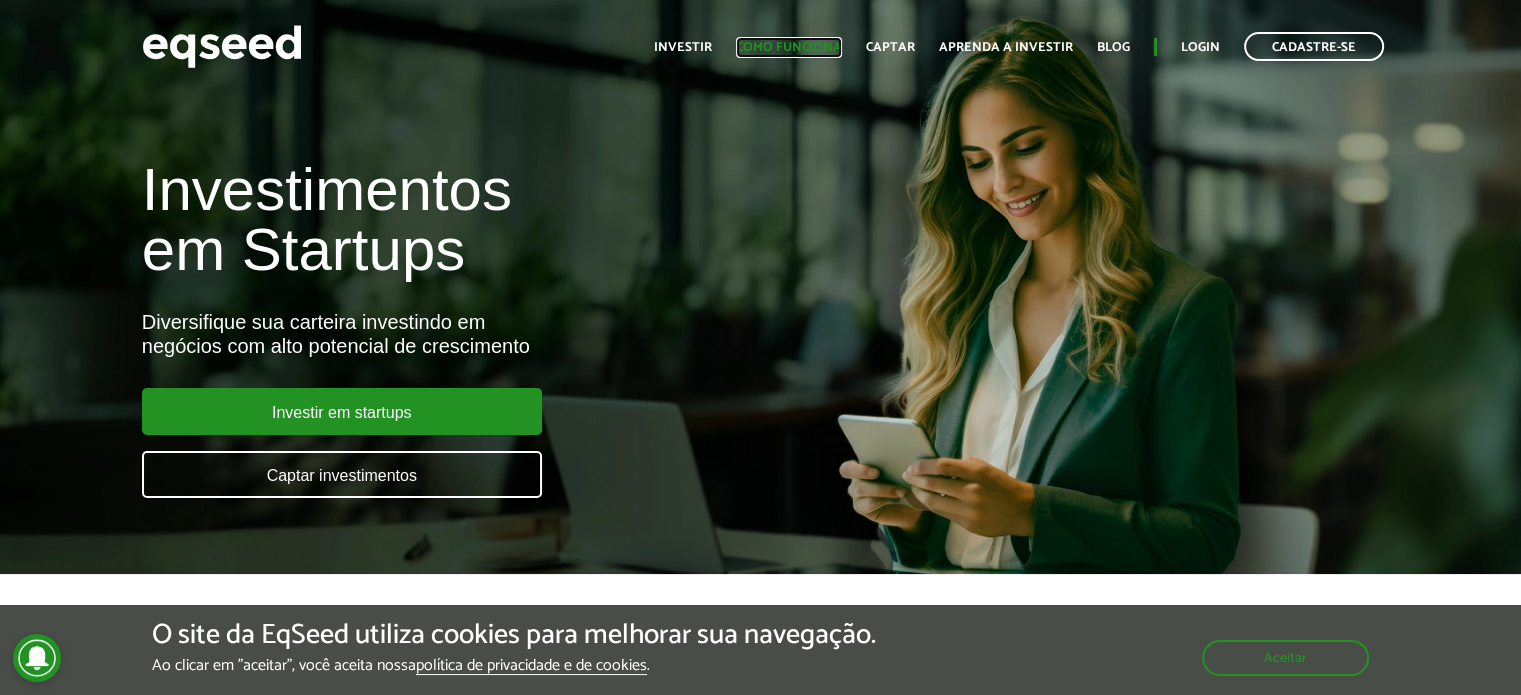 click on "Como funciona" at bounding box center (789, 47) 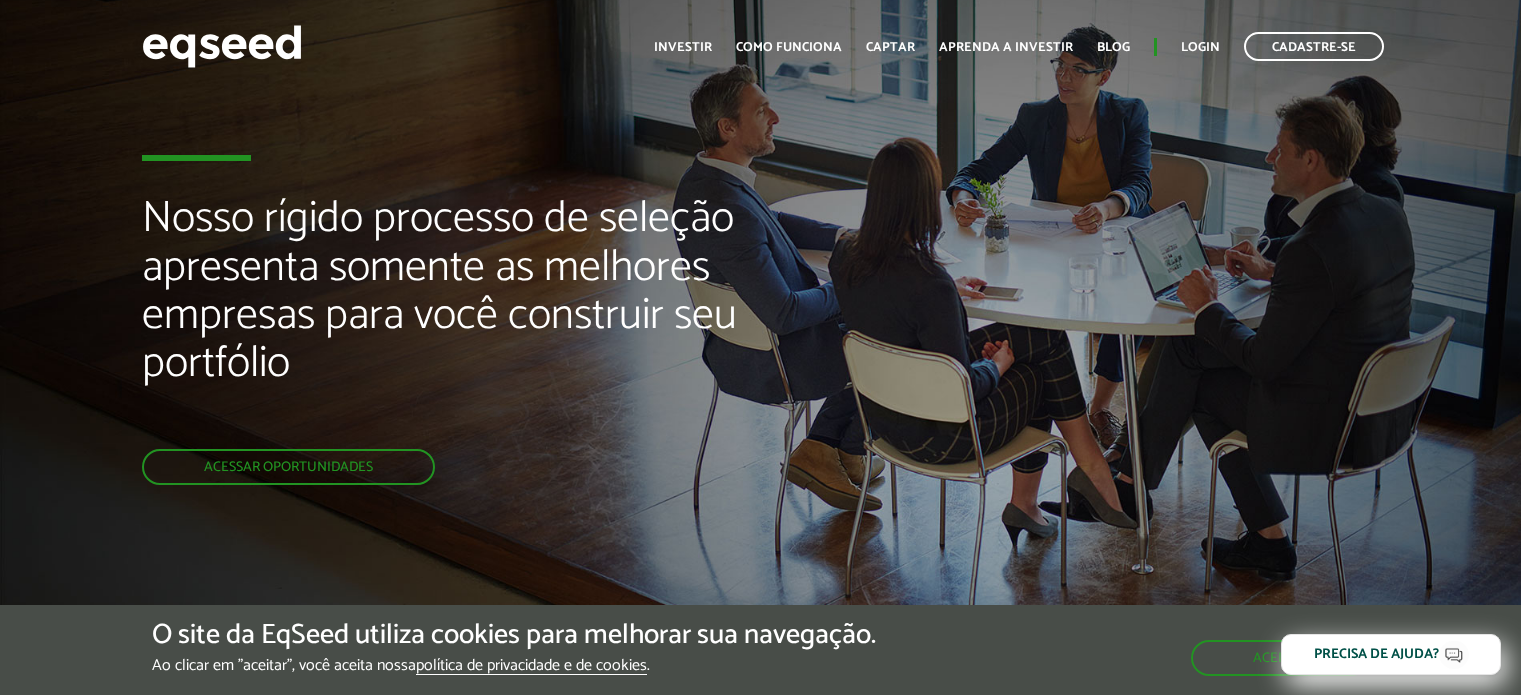 scroll, scrollTop: 0, scrollLeft: 0, axis: both 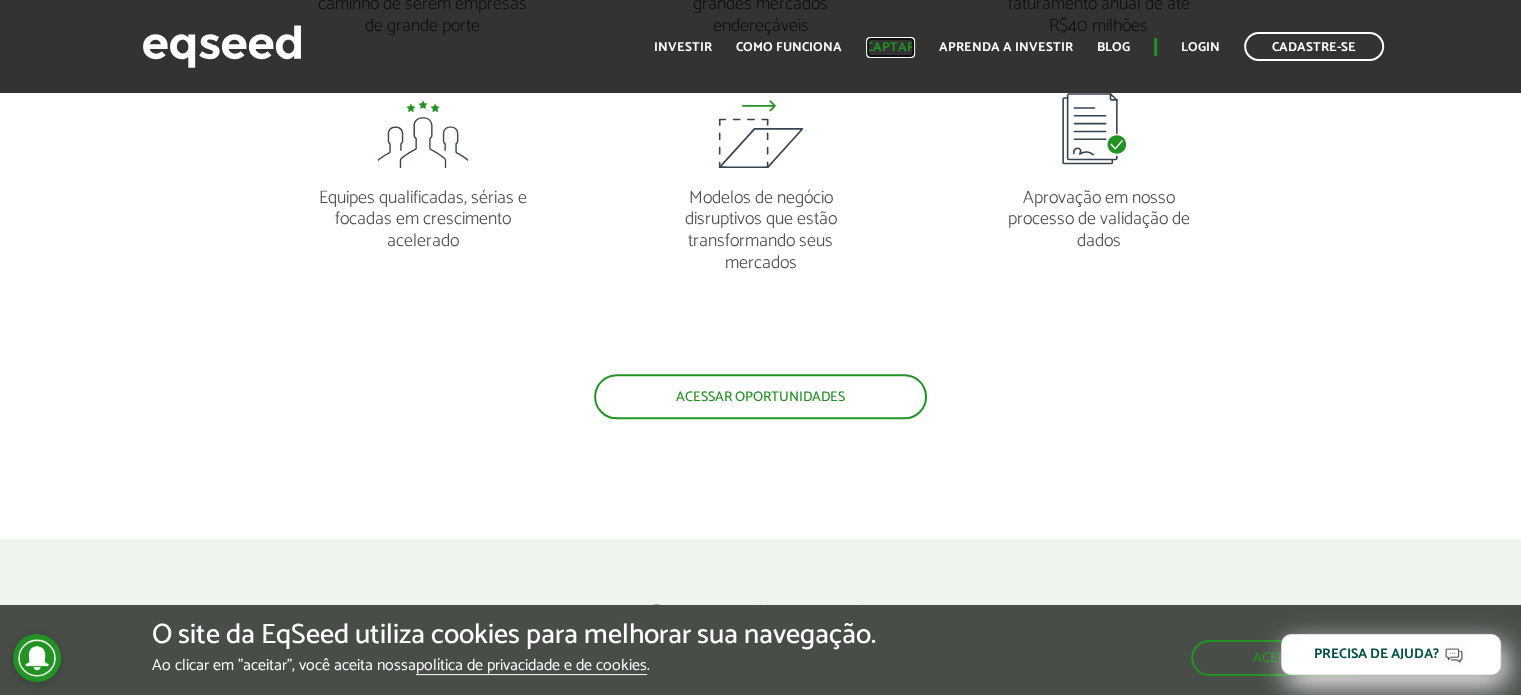 click on "Captar" at bounding box center [890, 47] 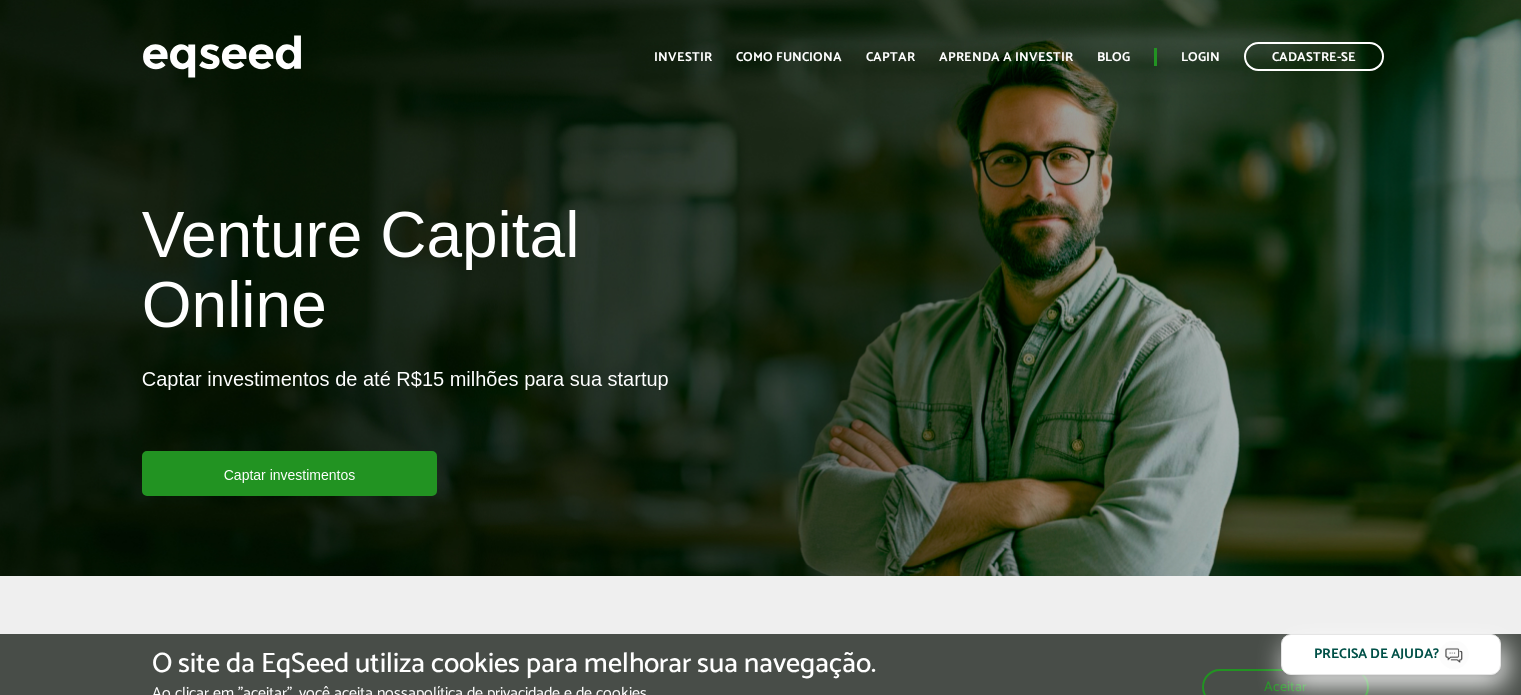 scroll, scrollTop: 0, scrollLeft: 0, axis: both 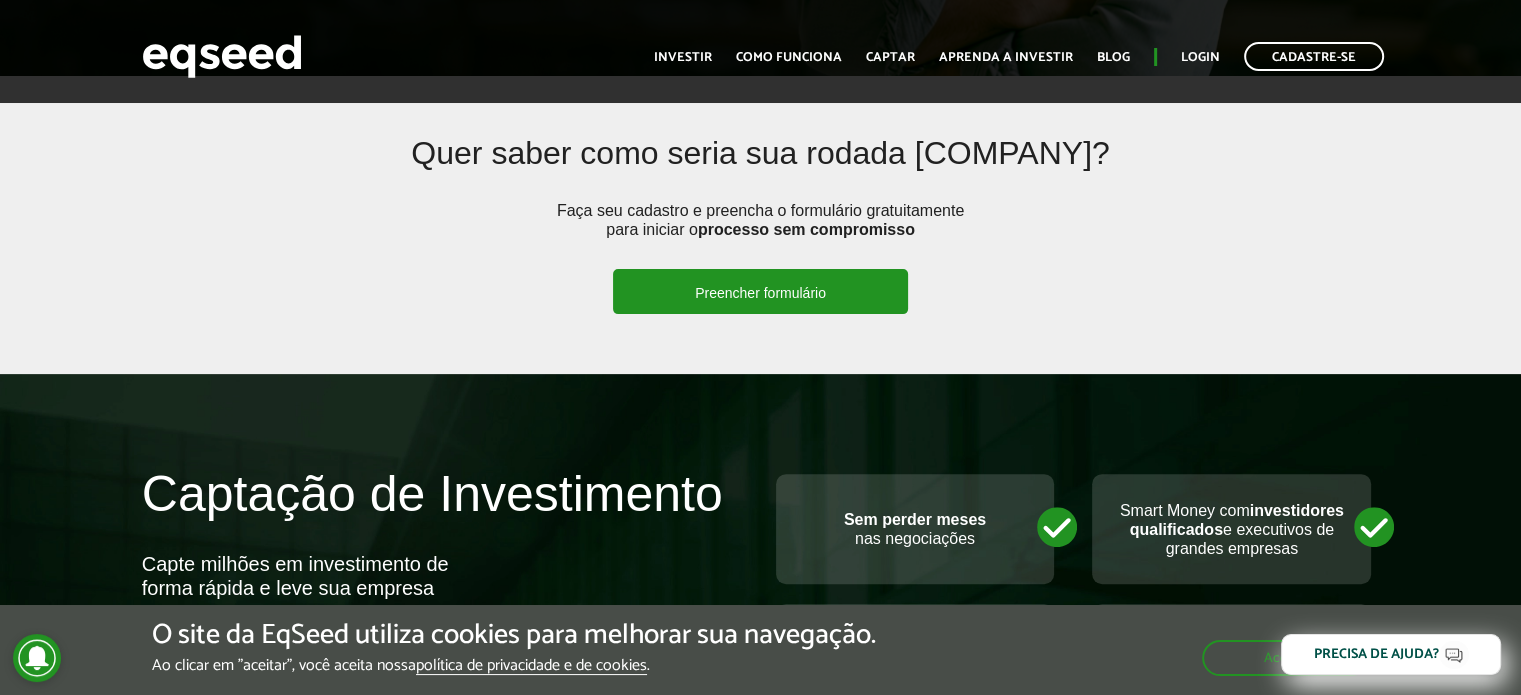 click on "Preencher formulário" at bounding box center [760, 291] 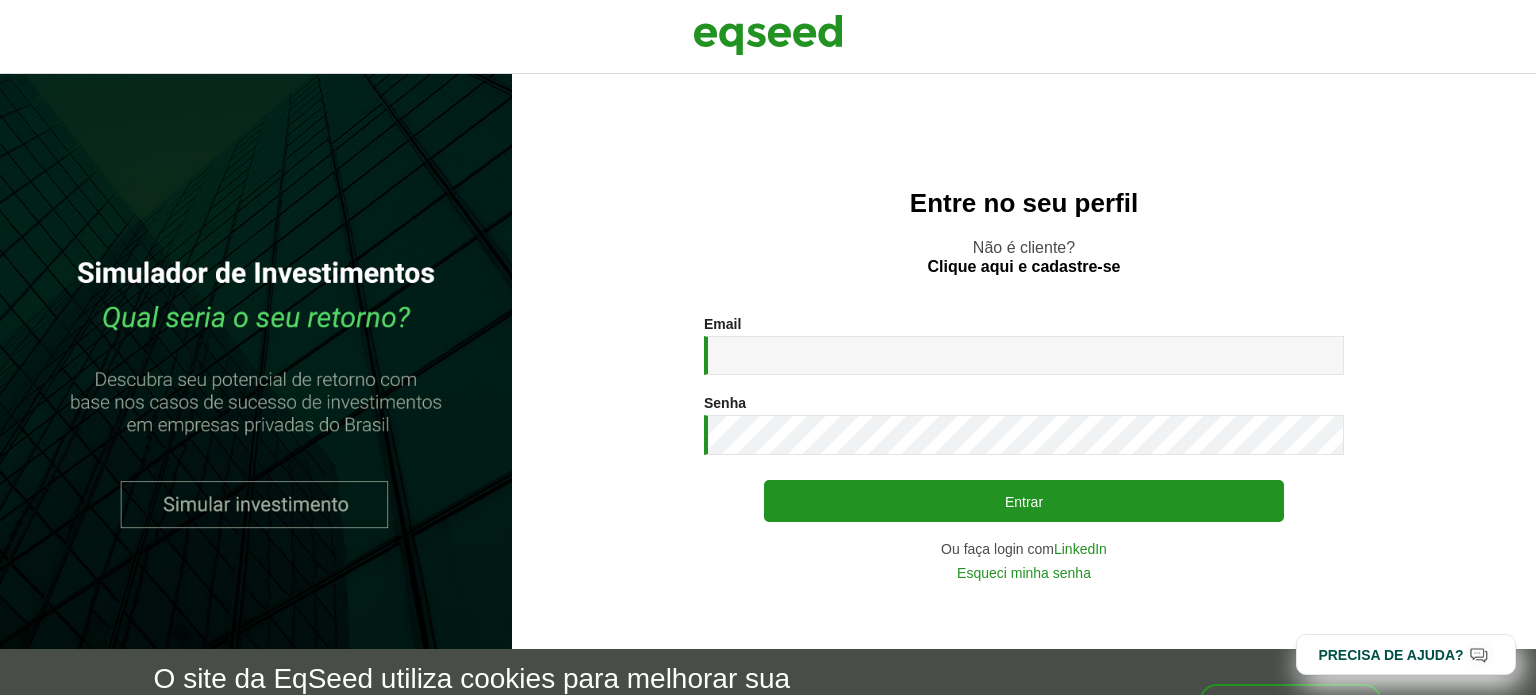 scroll, scrollTop: 0, scrollLeft: 0, axis: both 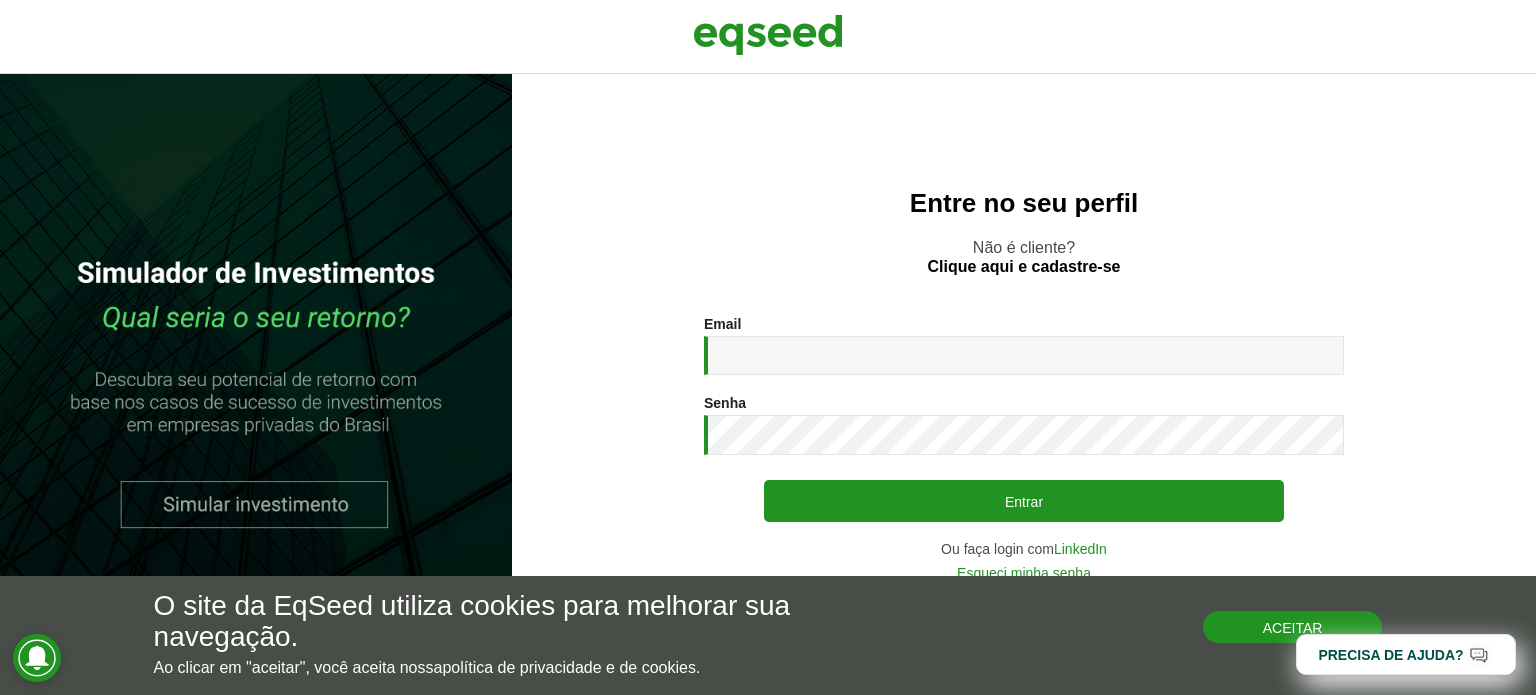click on "Aceitar" at bounding box center [1293, 627] 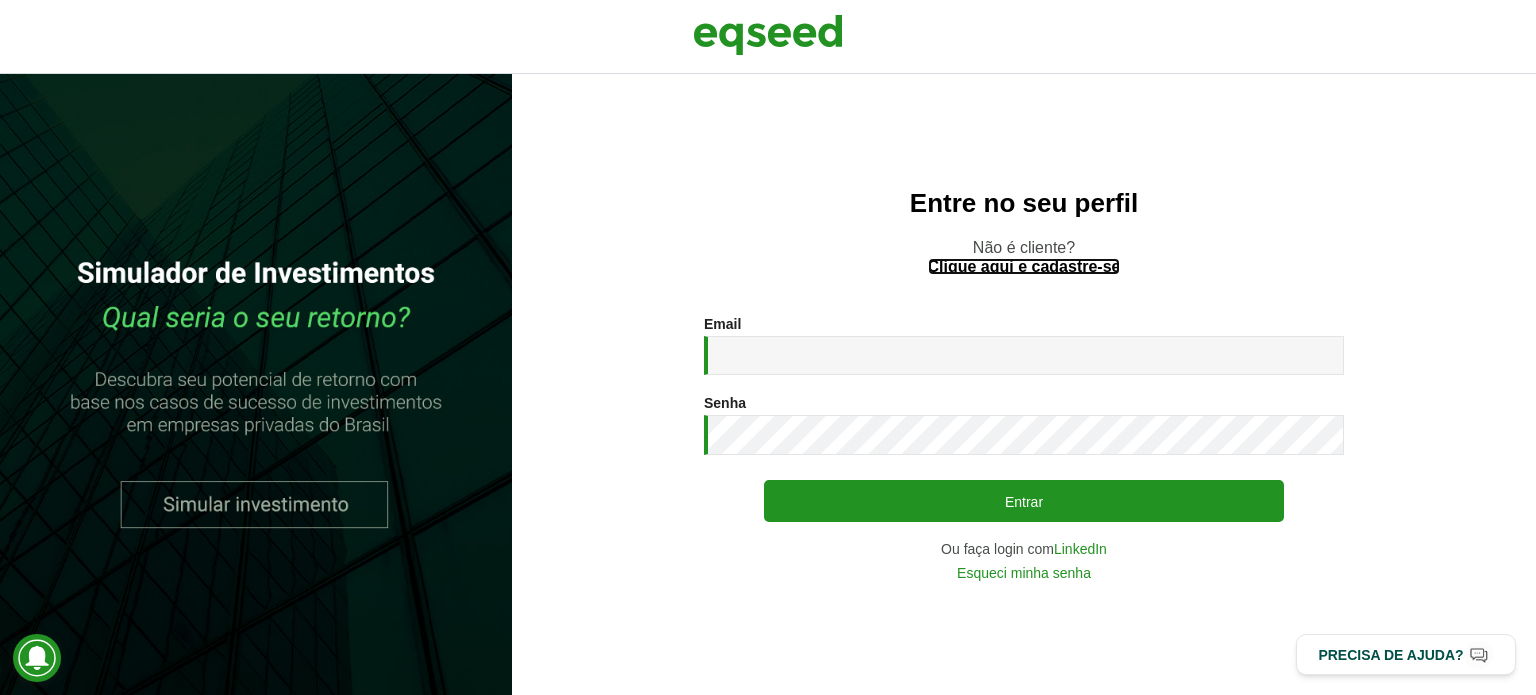click on "Clique aqui e cadastre-se" at bounding box center (1024, 267) 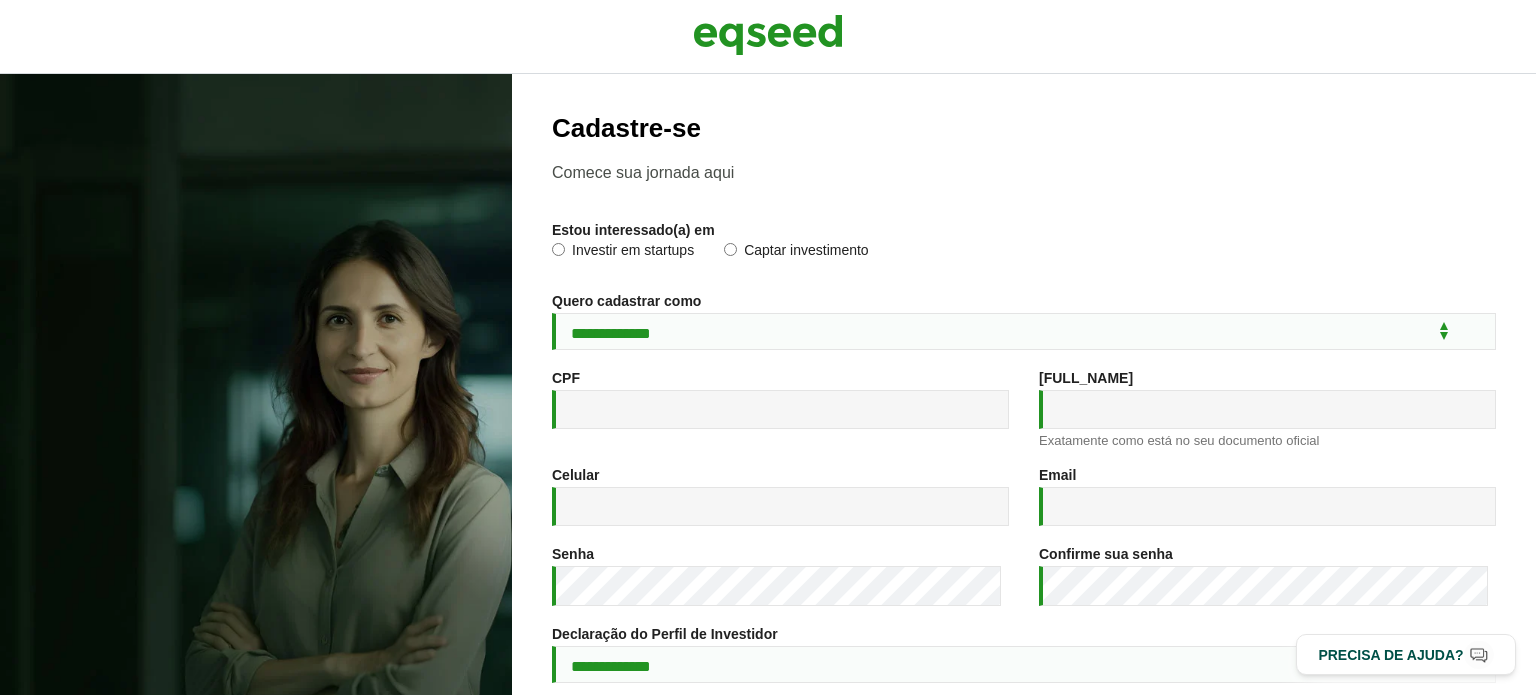 scroll, scrollTop: 0, scrollLeft: 0, axis: both 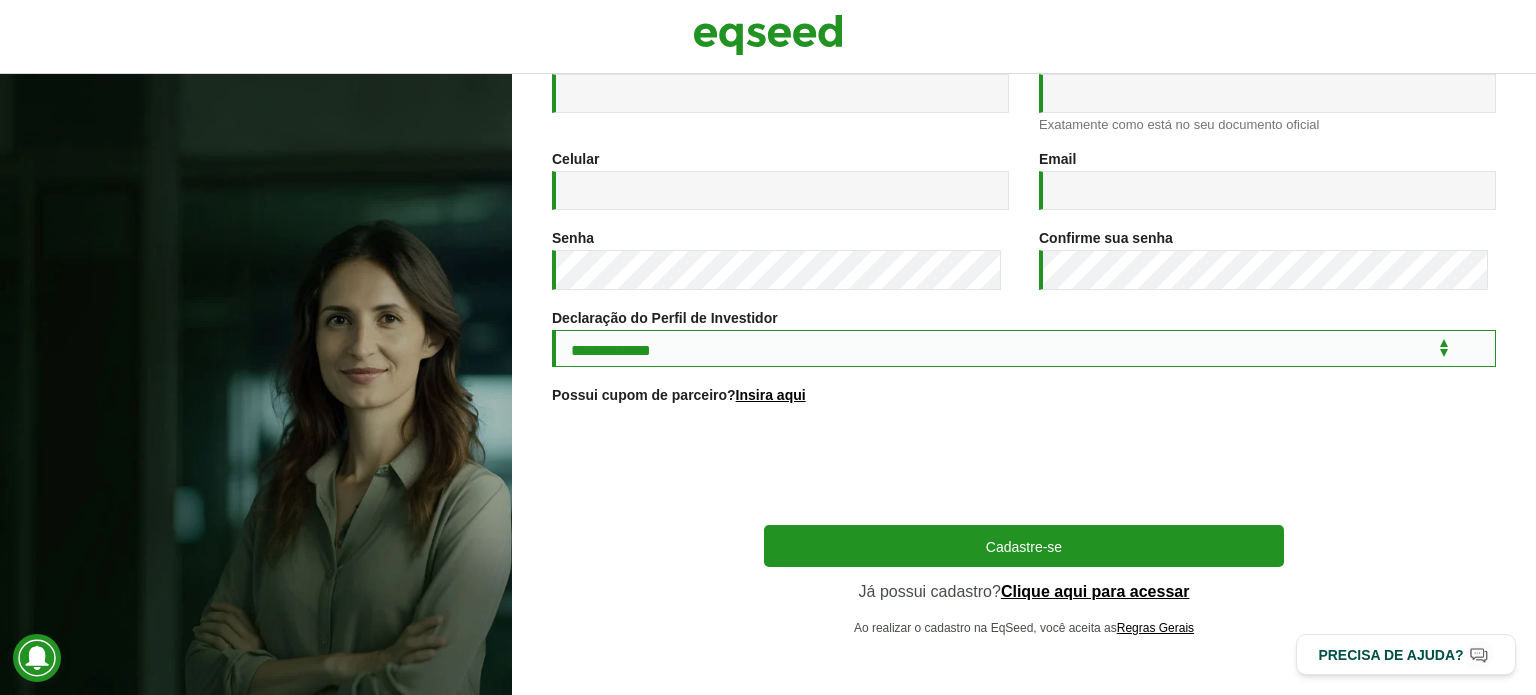 click on "**********" at bounding box center (1024, 348) 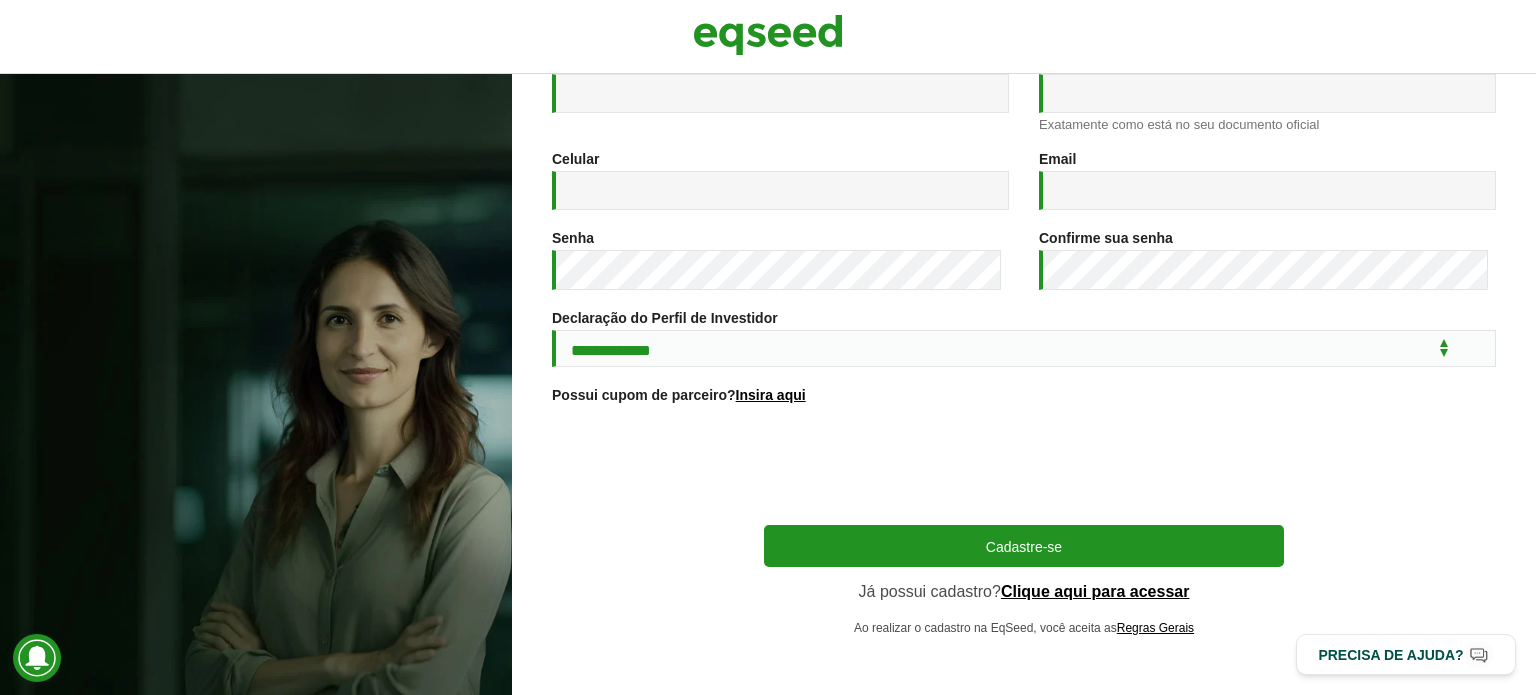 click on "Cadastre-se
Já possui cadastro?  Clique aqui para acessar Ao realizar o cadastro na EqSeed, você aceita as  Regras Gerais" at bounding box center (1024, 580) 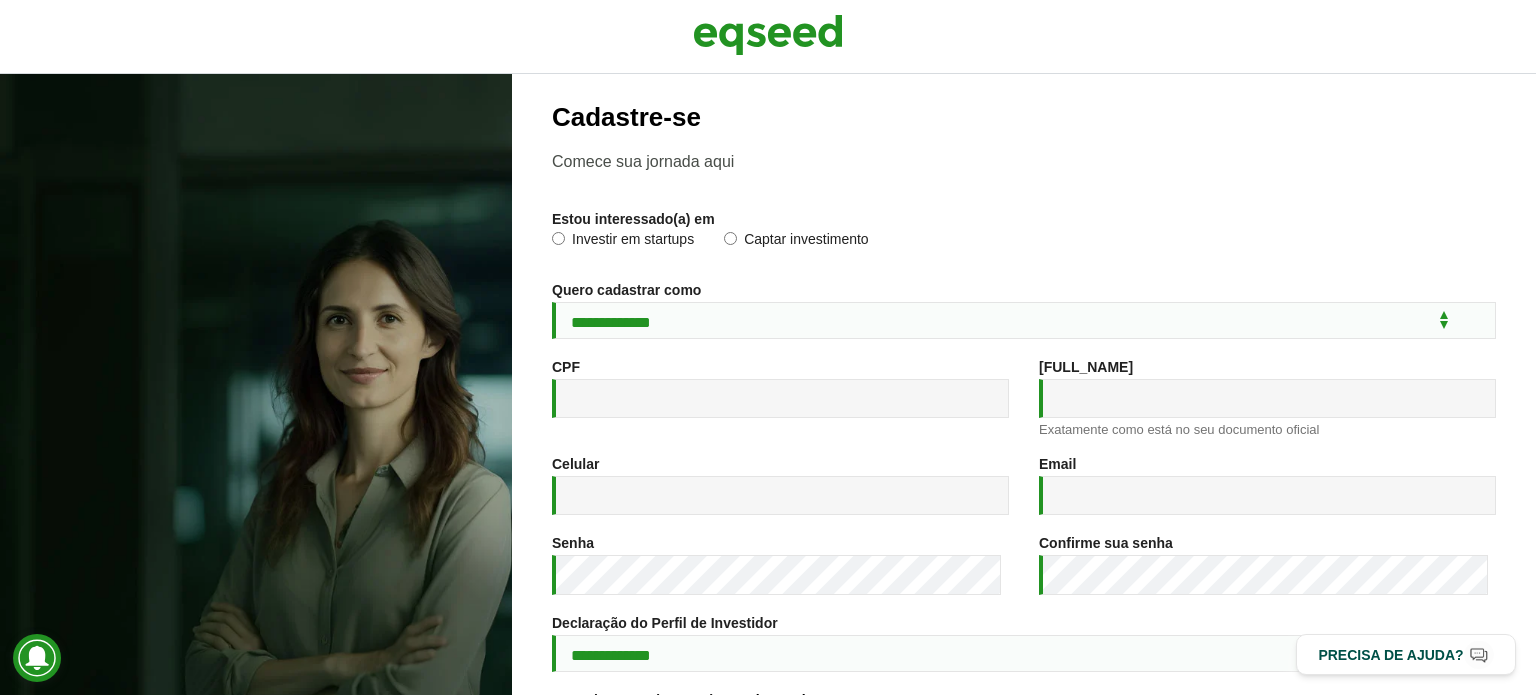 scroll, scrollTop: 0, scrollLeft: 0, axis: both 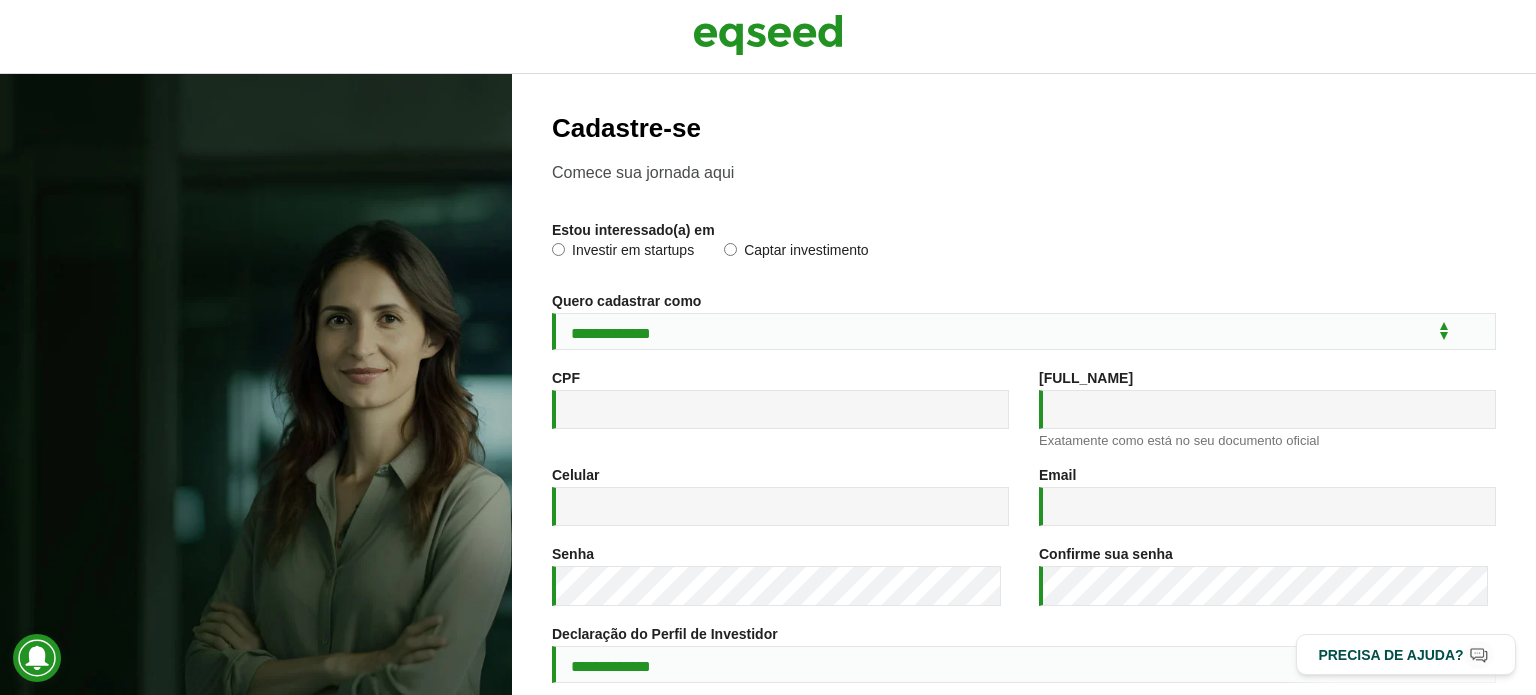 click on "Investir em startups" at bounding box center (623, 253) 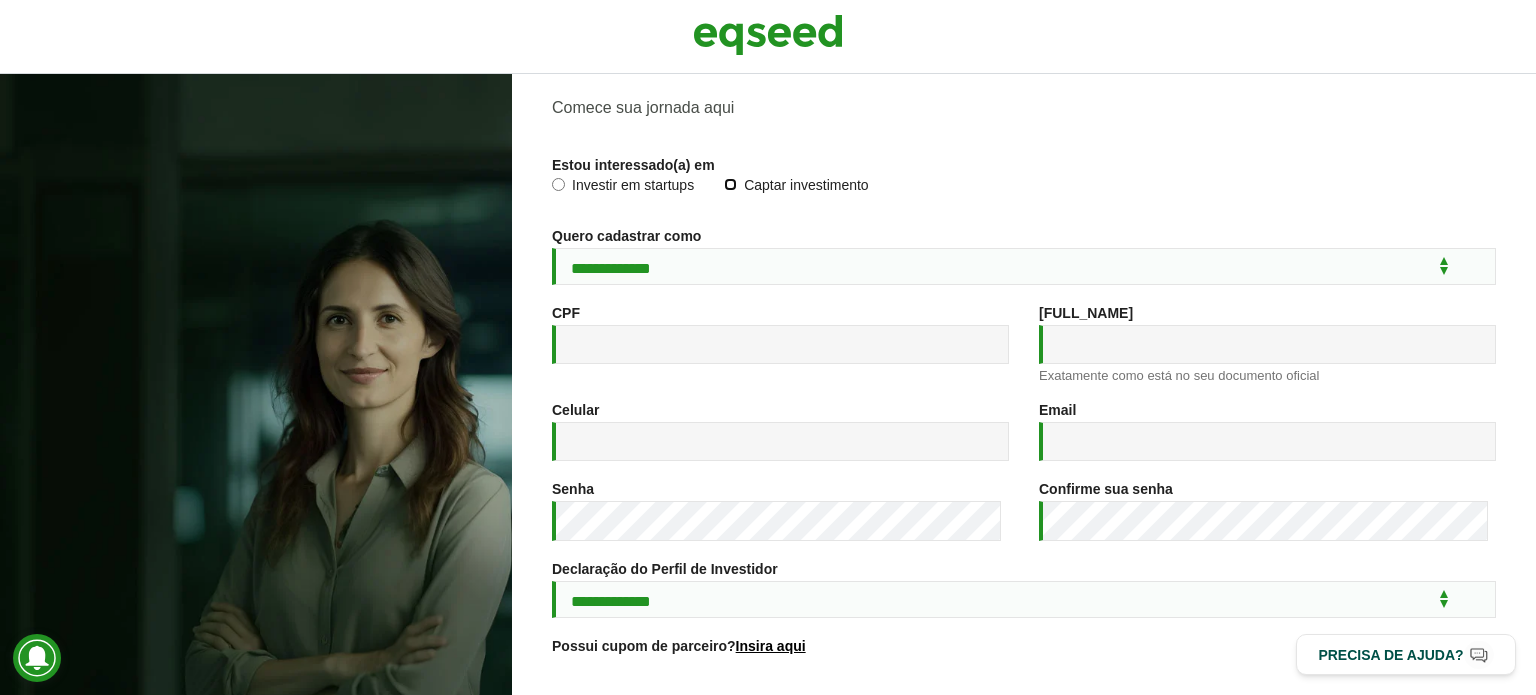 scroll, scrollTop: 100, scrollLeft: 0, axis: vertical 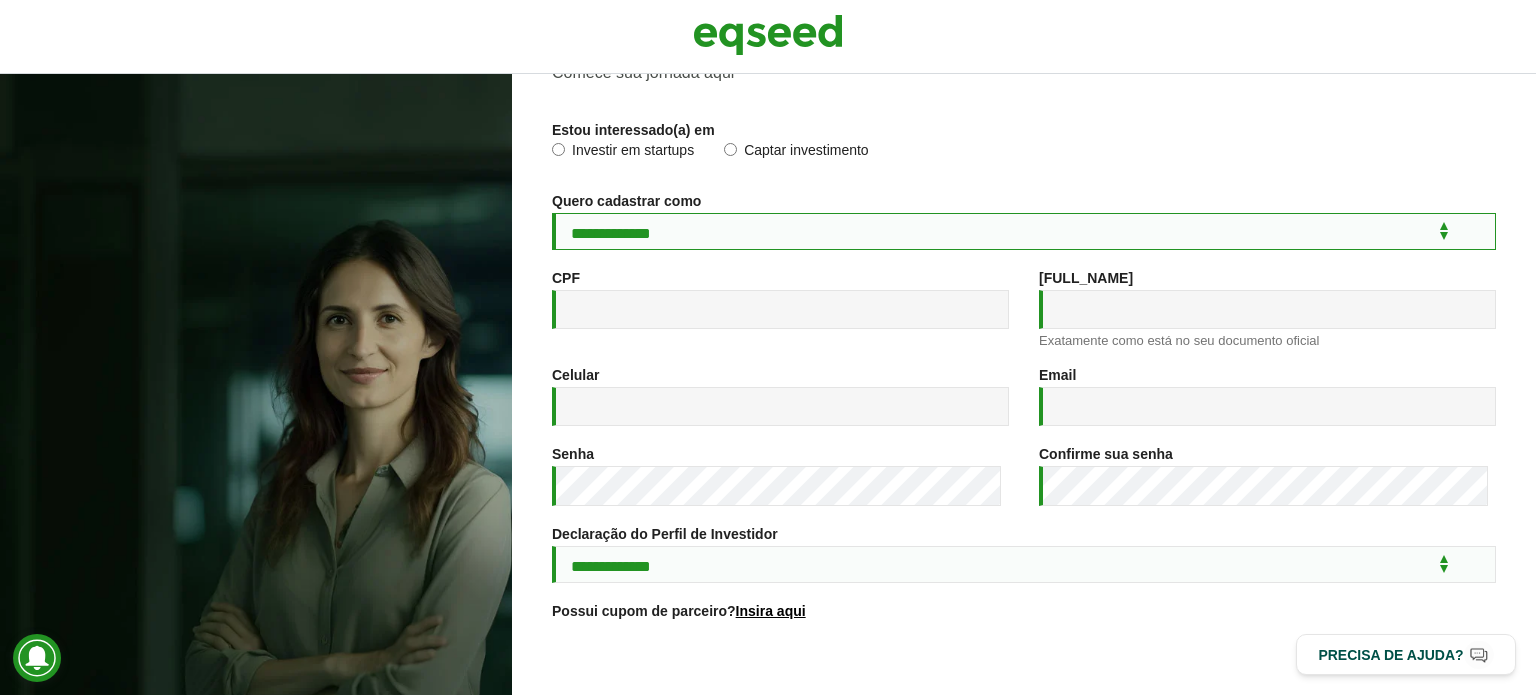 click on "**********" at bounding box center [1024, 231] 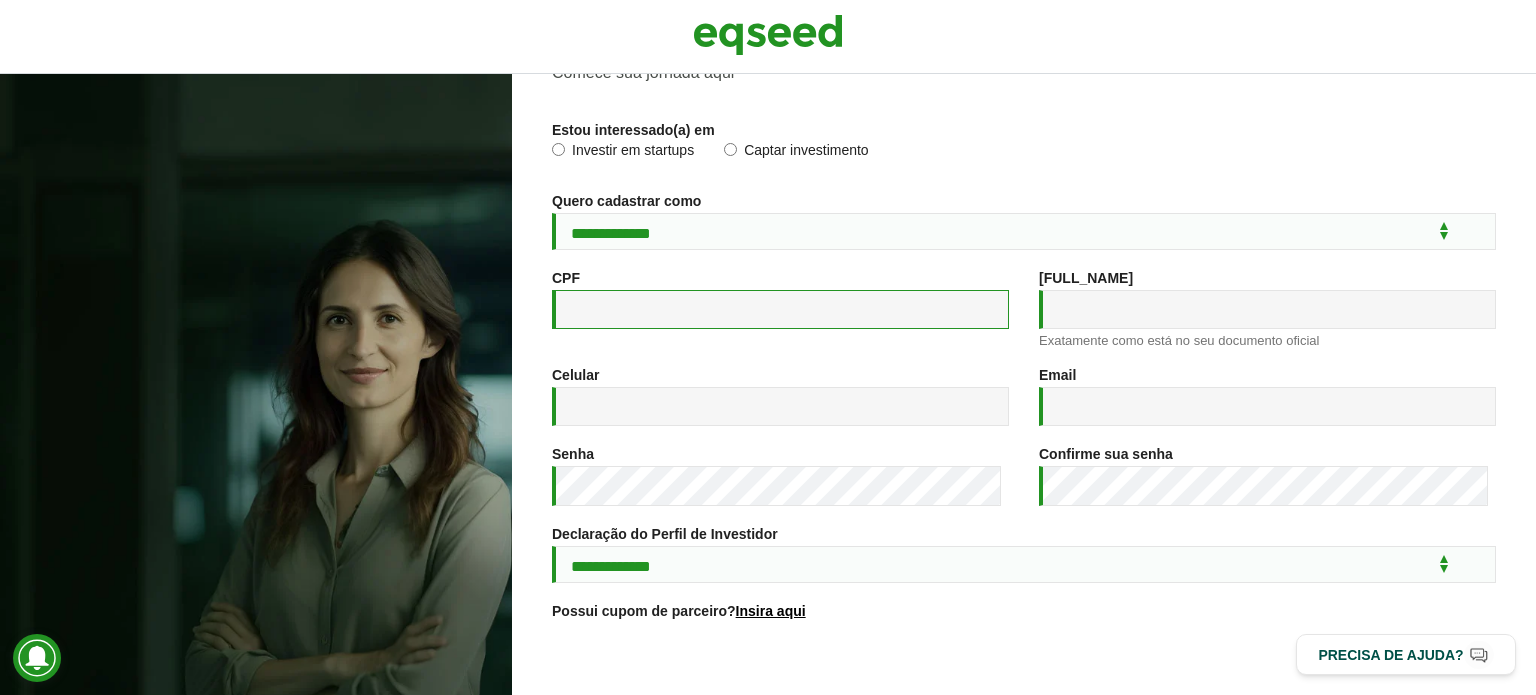 click on "CPF  *" at bounding box center (780, 309) 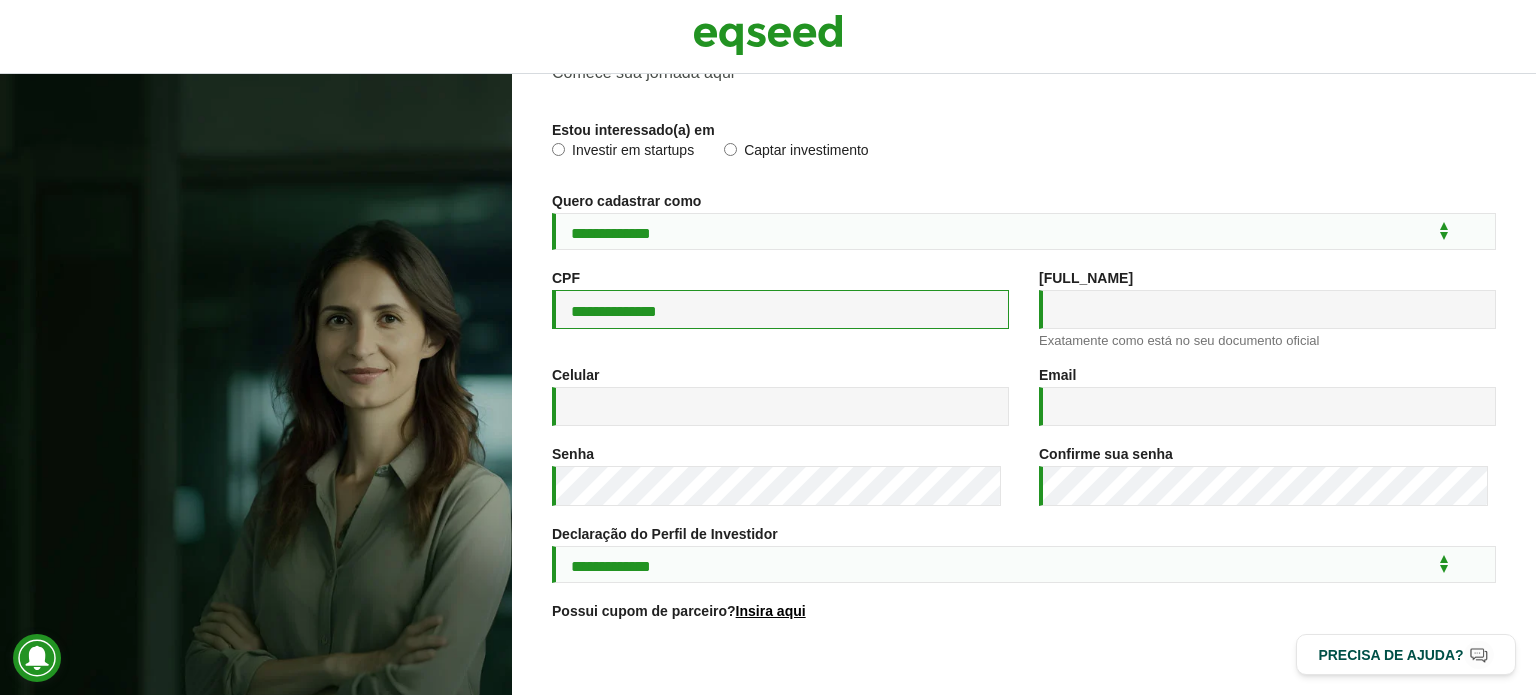 type on "**********" 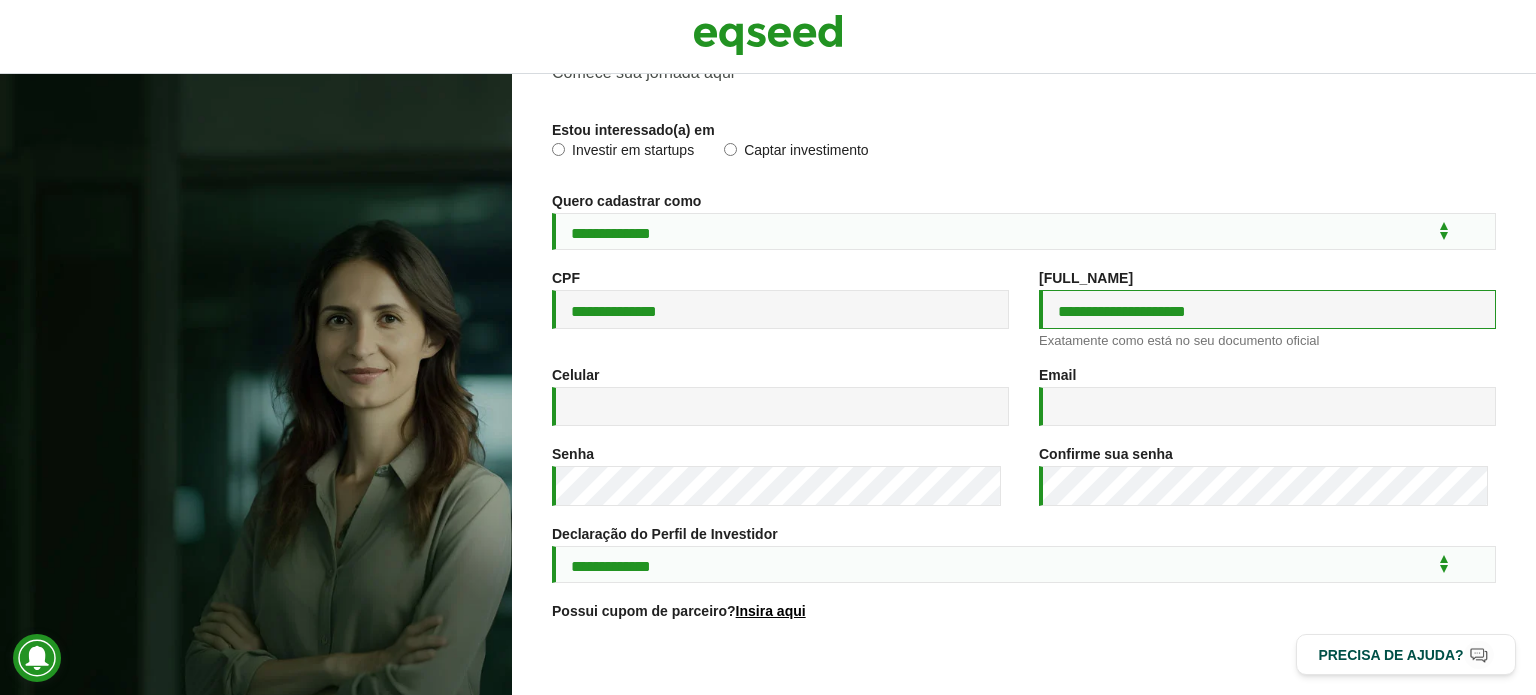 type on "**********" 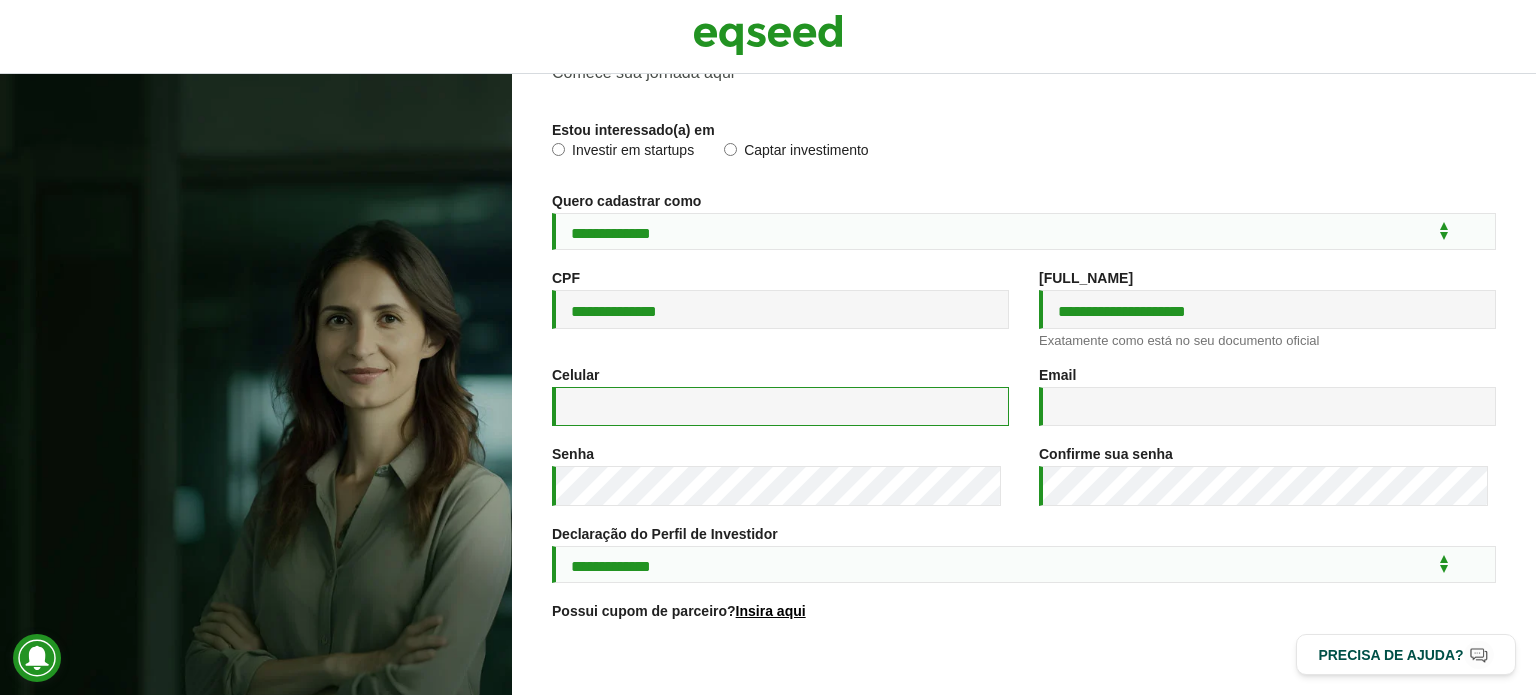 paste on "**********" 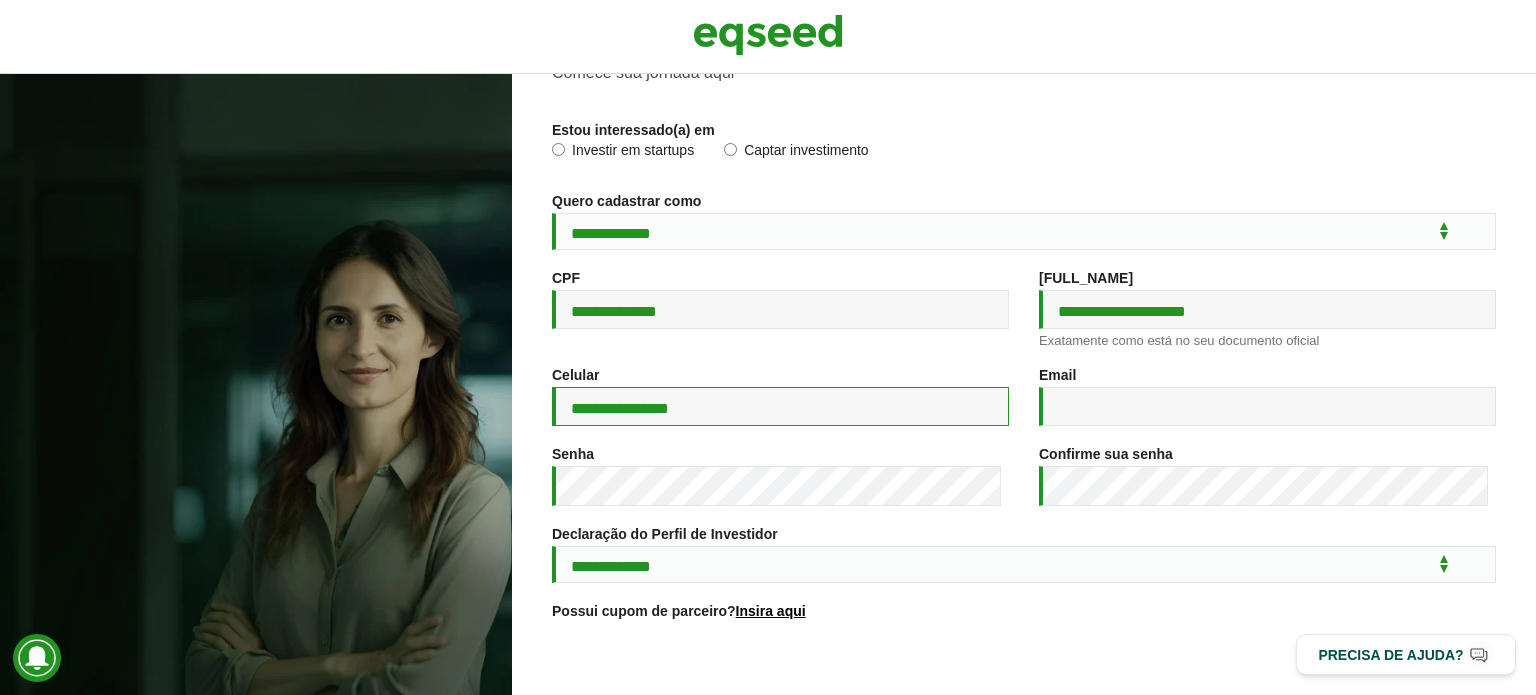 drag, startPoint x: 720, startPoint y: 403, endPoint x: 536, endPoint y: 415, distance: 184.39088 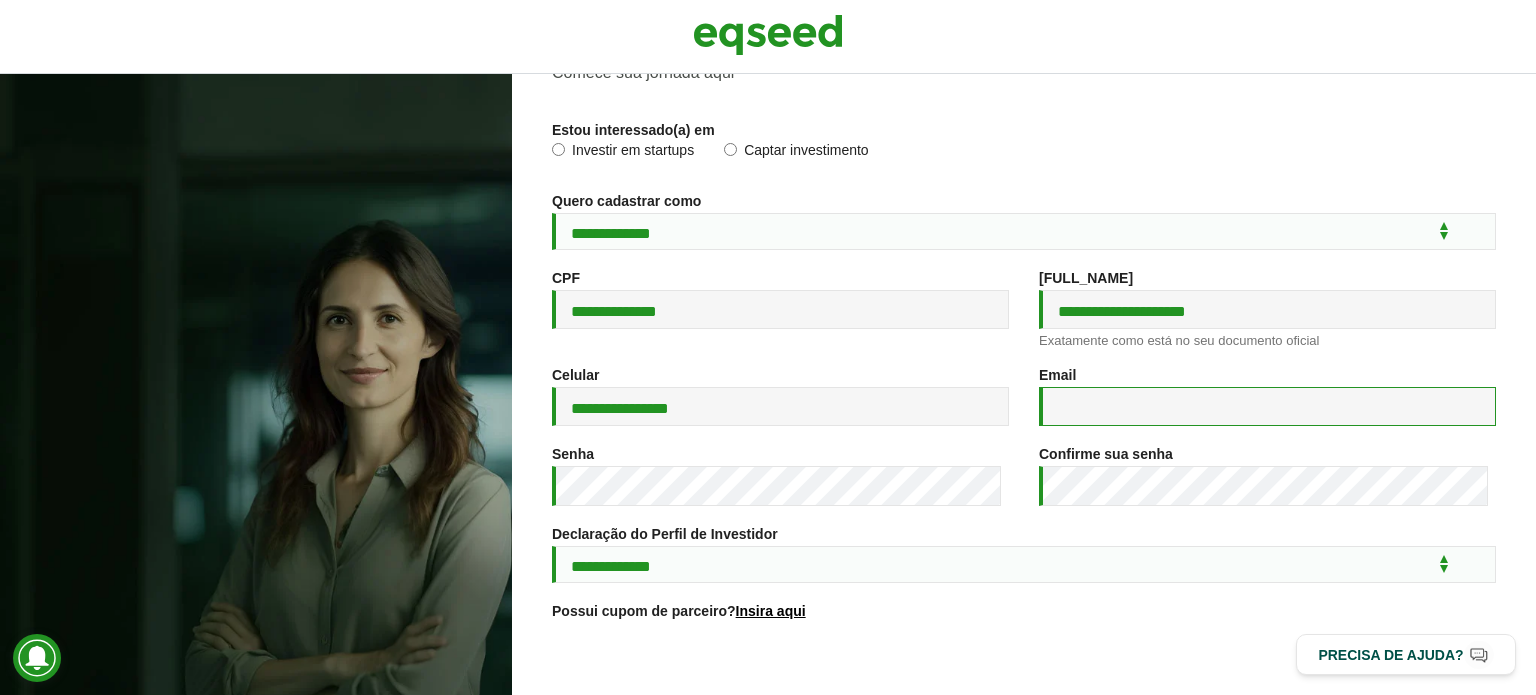 click on "Email  *" at bounding box center [1267, 406] 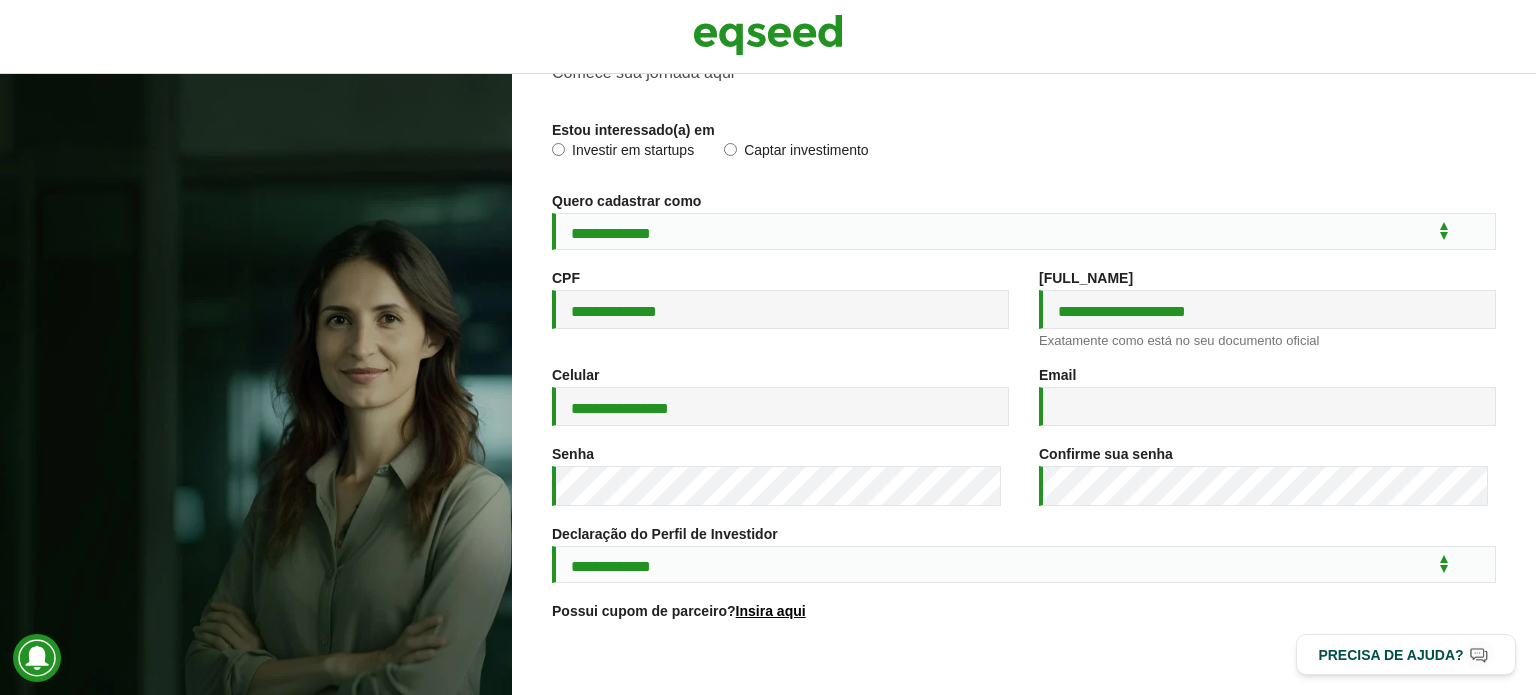 click on "Email  *
Um endereço de e-mail válido. Todos os e-mails do sistema são enviados para este endereço. O endereço de e-mail não é visível para o público e será usado apenas se você precisar recuperar a sua senha ou desejar receber notícias ou notificações por e-mail." at bounding box center [1267, 396] 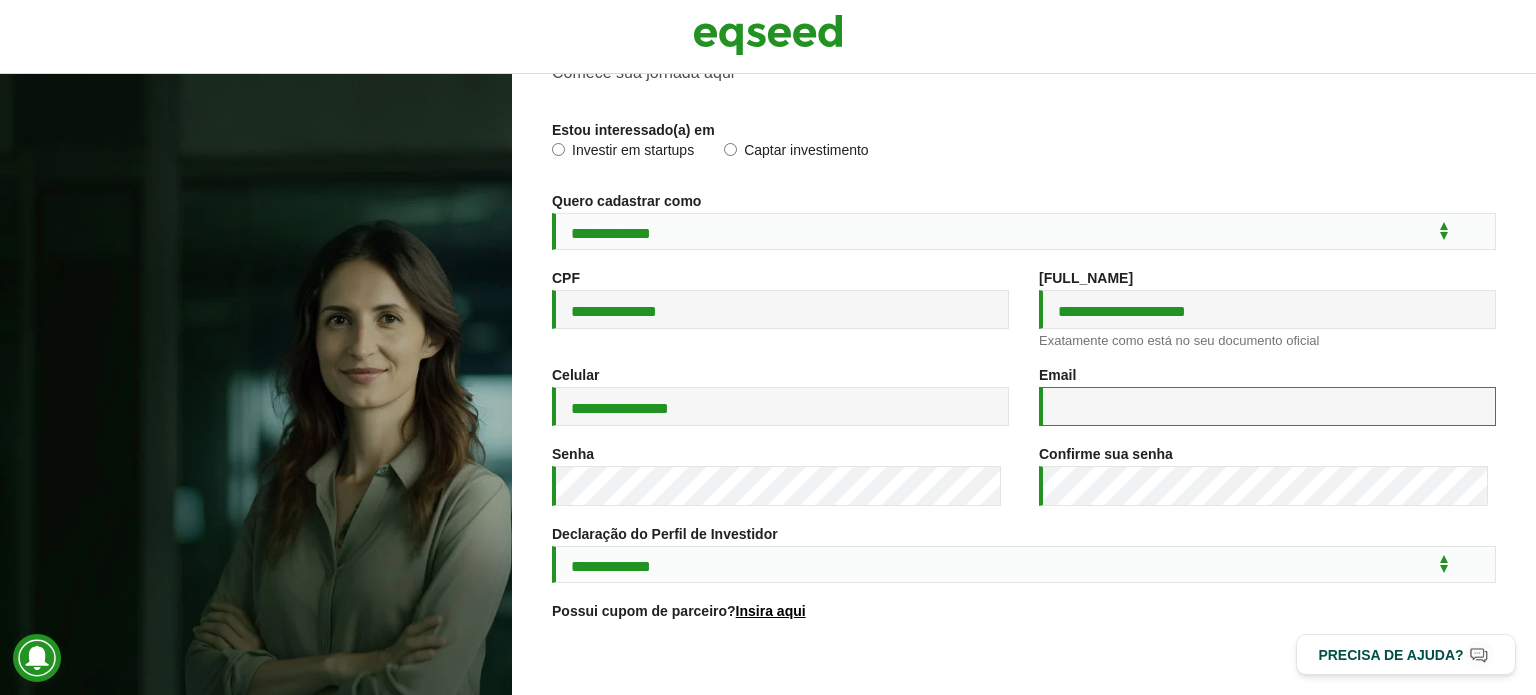 click on "Email  *" at bounding box center [1267, 406] 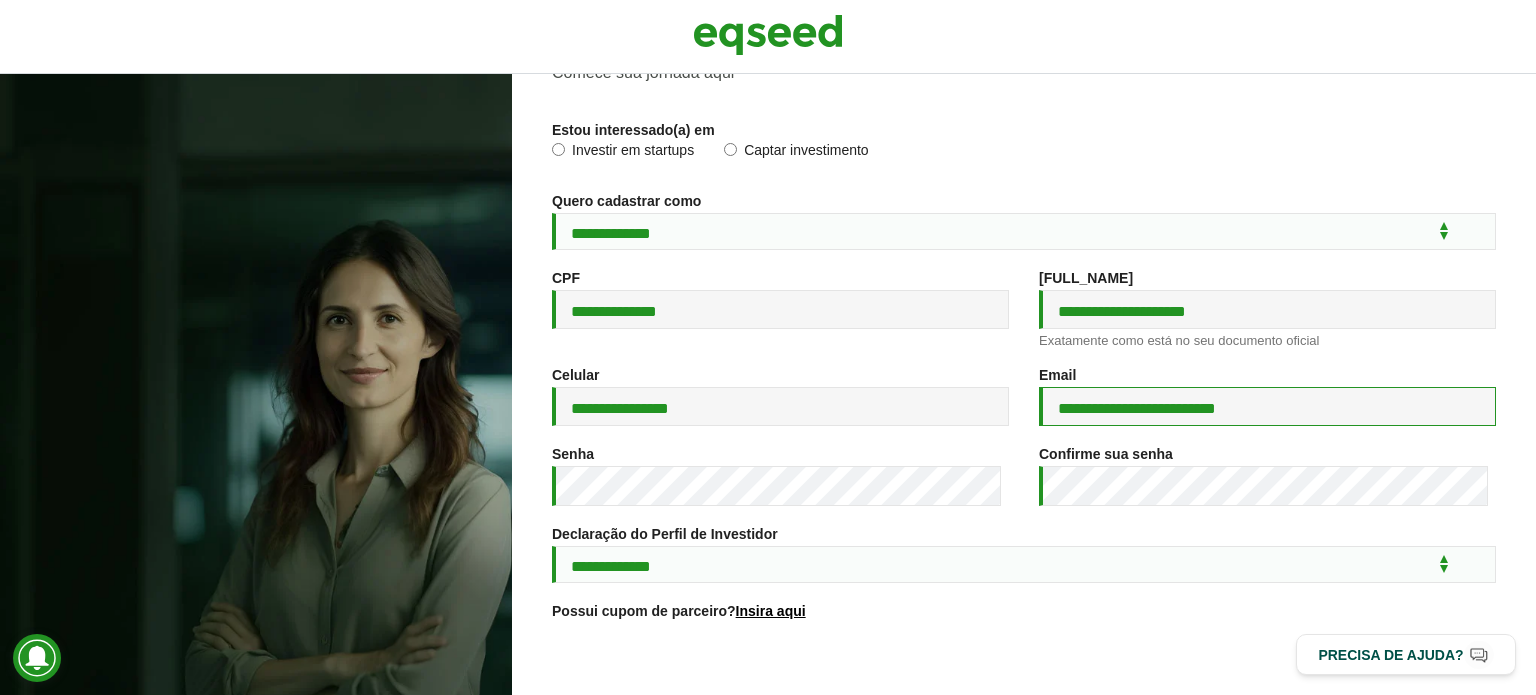 type on "**********" 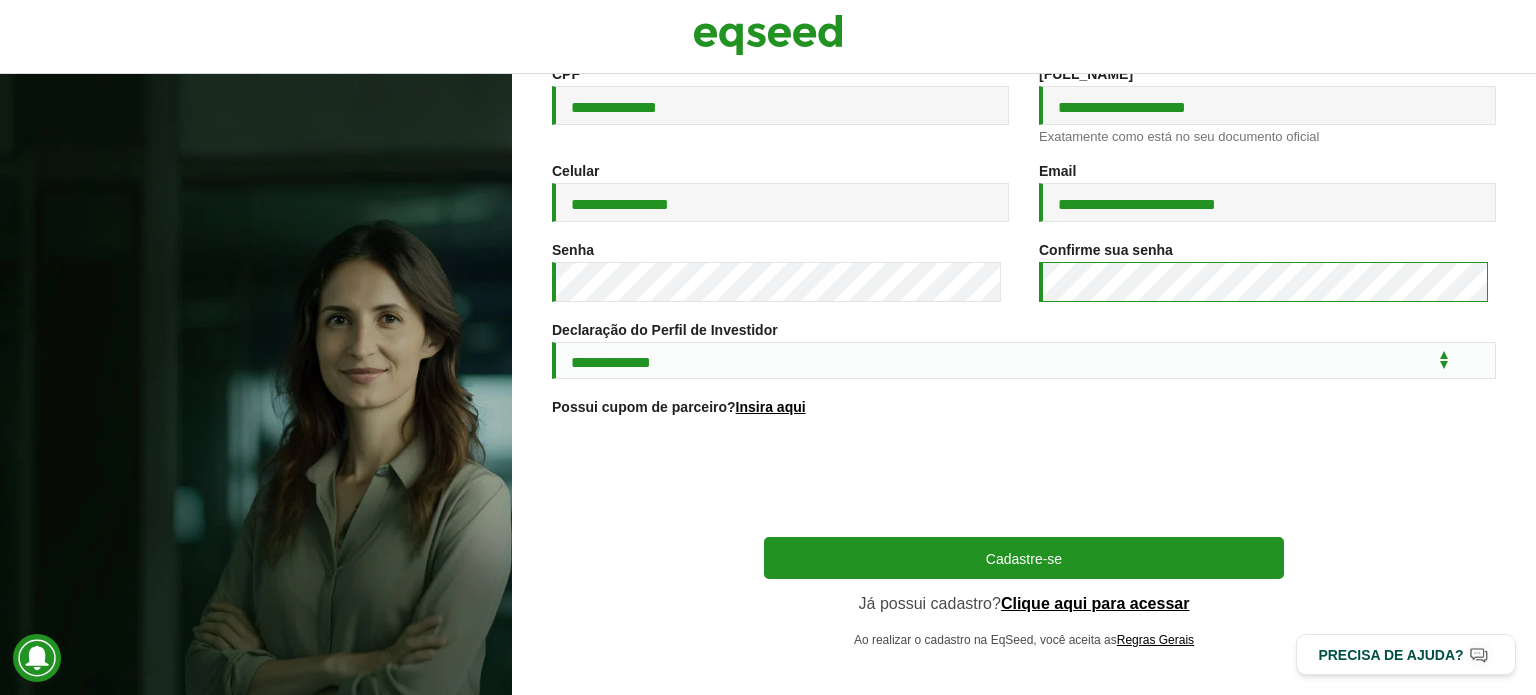 scroll, scrollTop: 332, scrollLeft: 0, axis: vertical 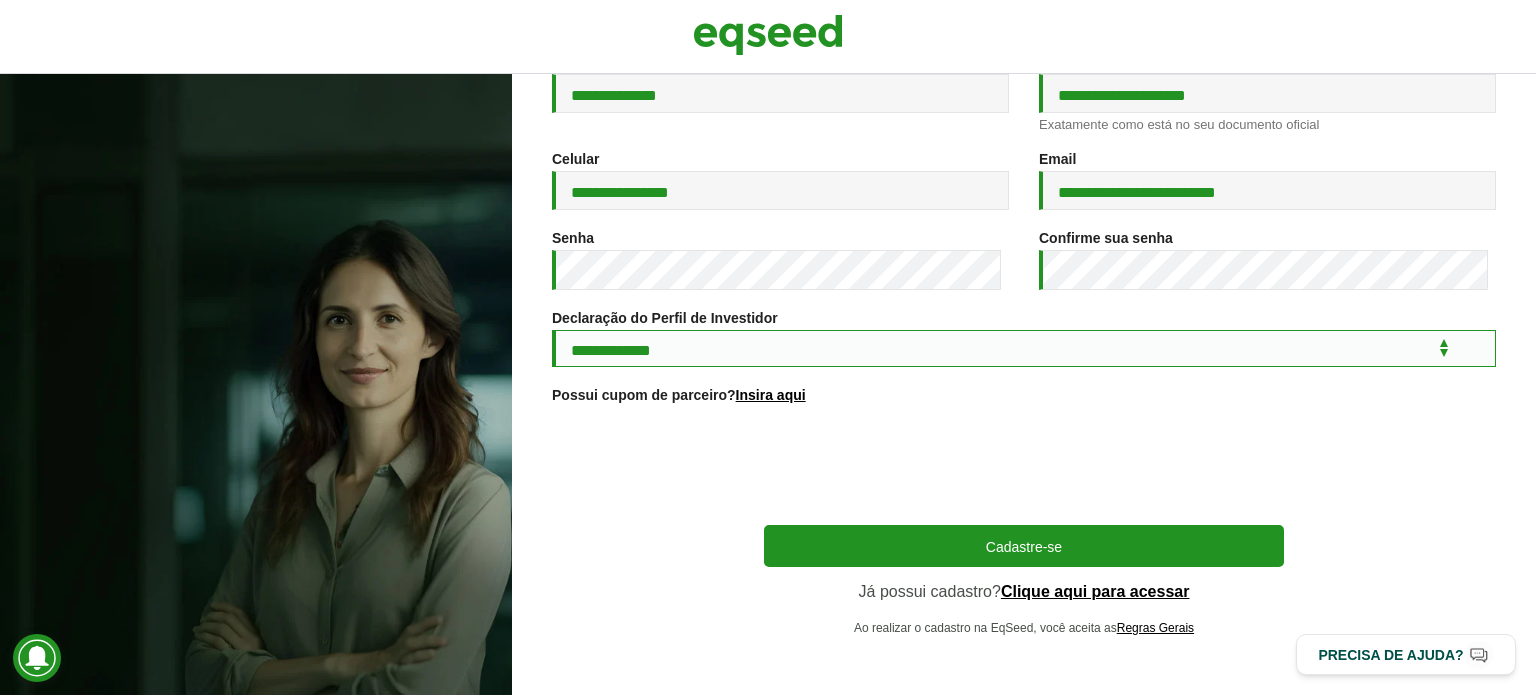click on "**********" at bounding box center [1024, 348] 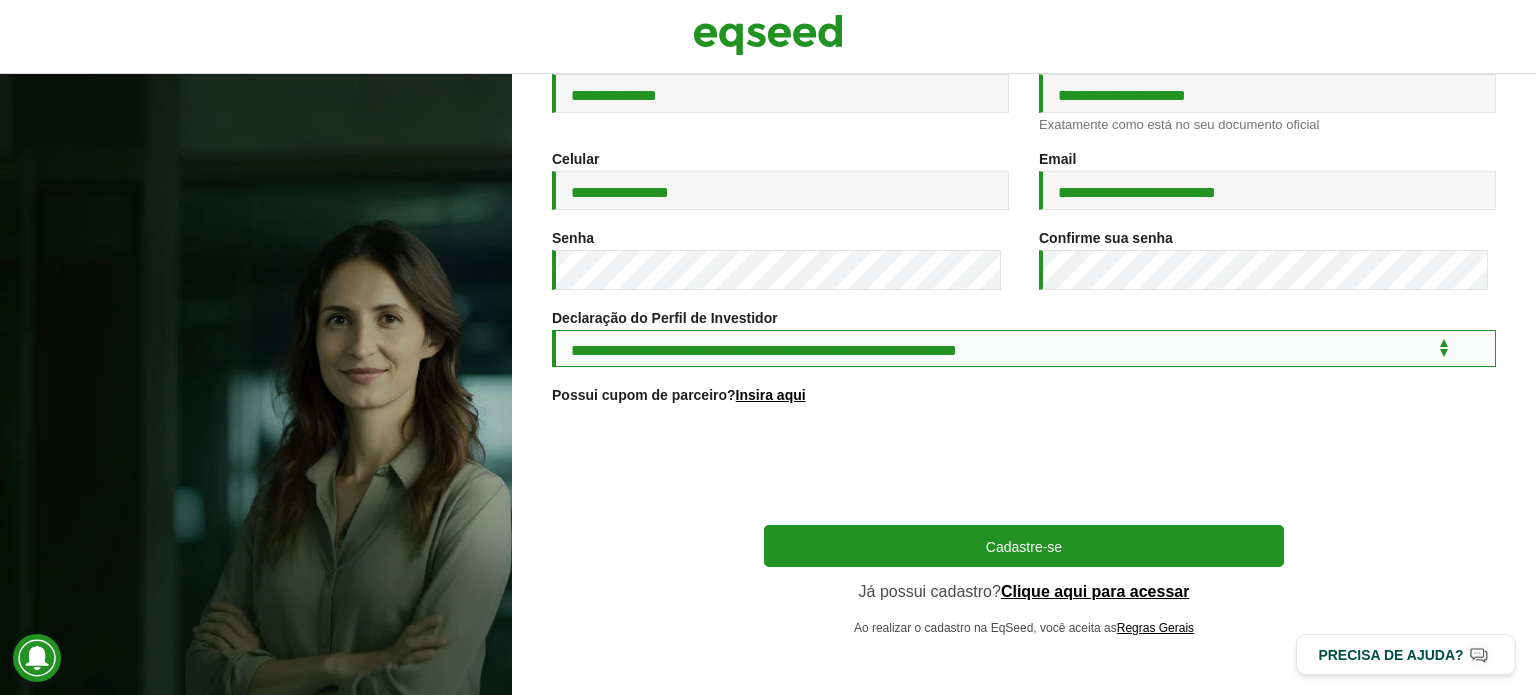 click on "**********" at bounding box center (1024, 348) 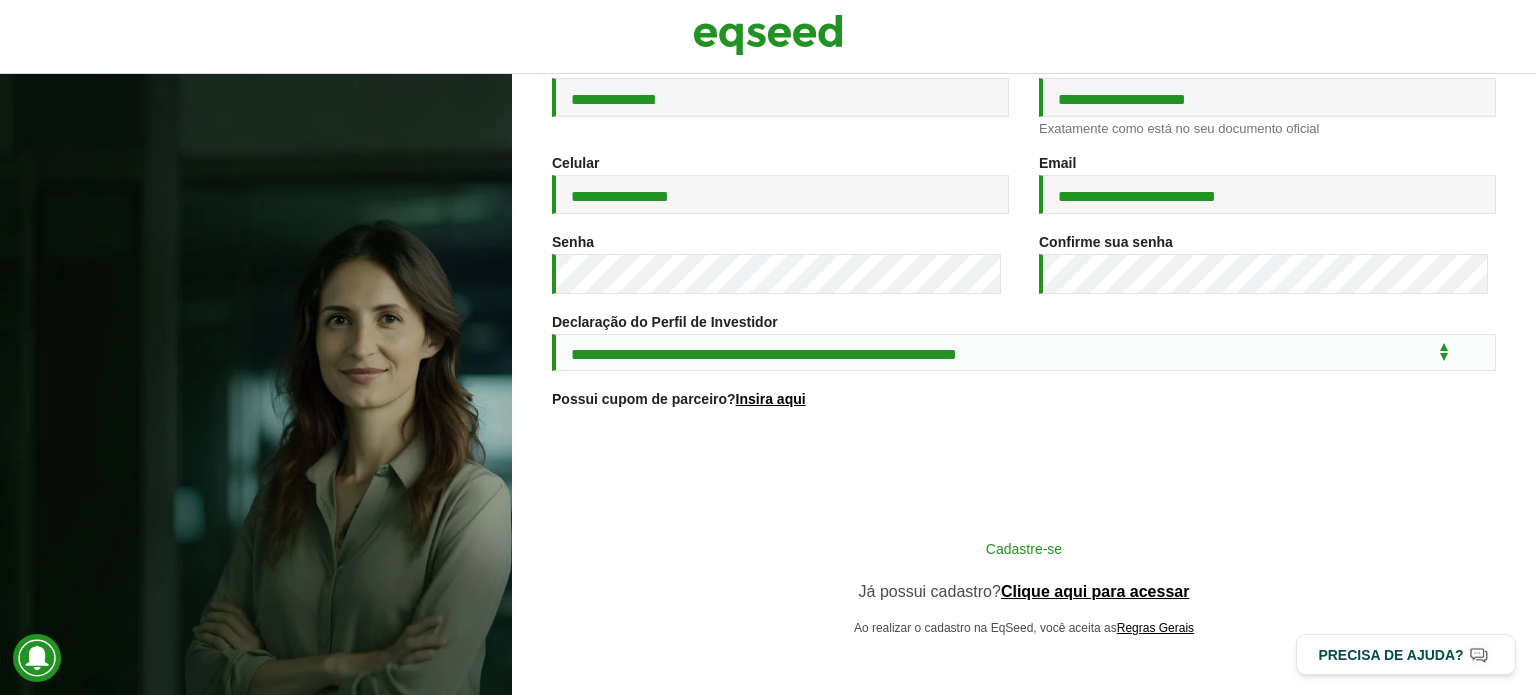scroll, scrollTop: 328, scrollLeft: 0, axis: vertical 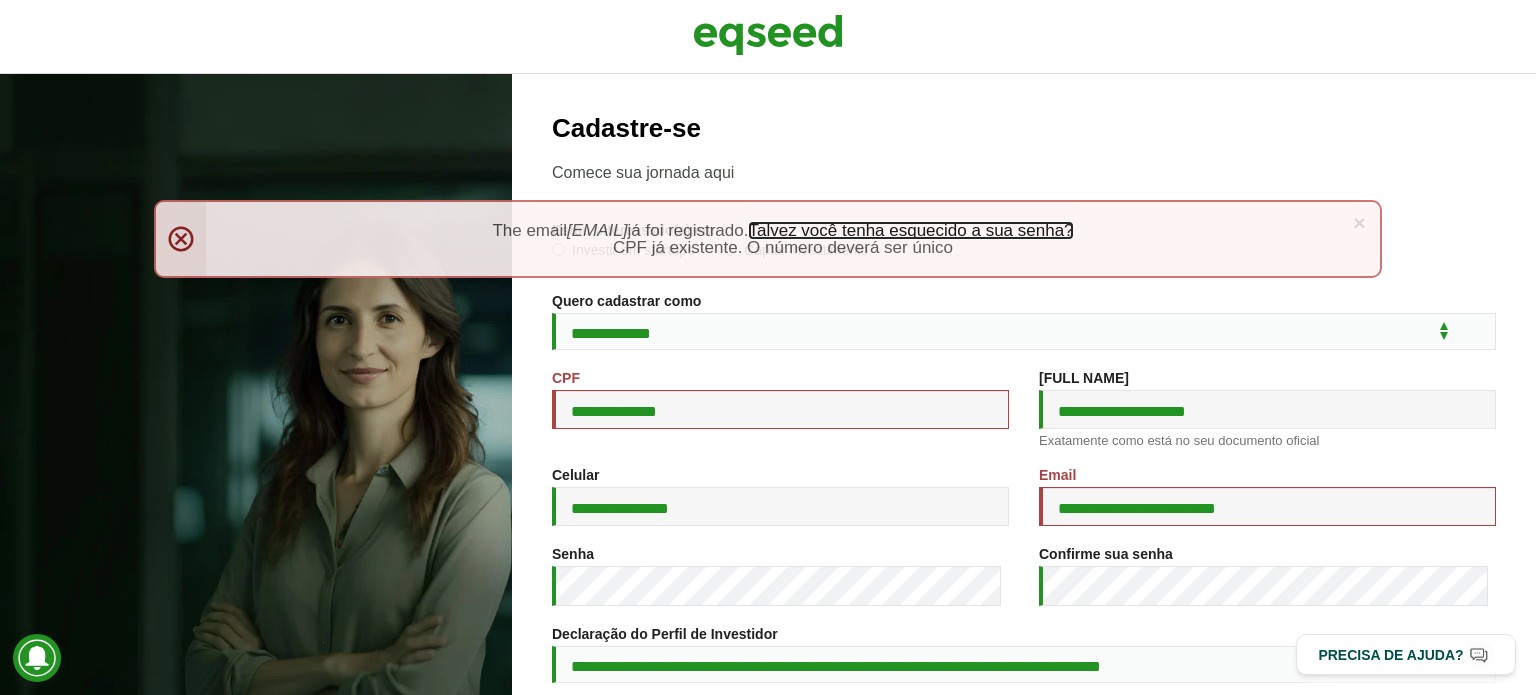 click on "Talvez você tenha esquecido a sua senha?" at bounding box center (910, 230) 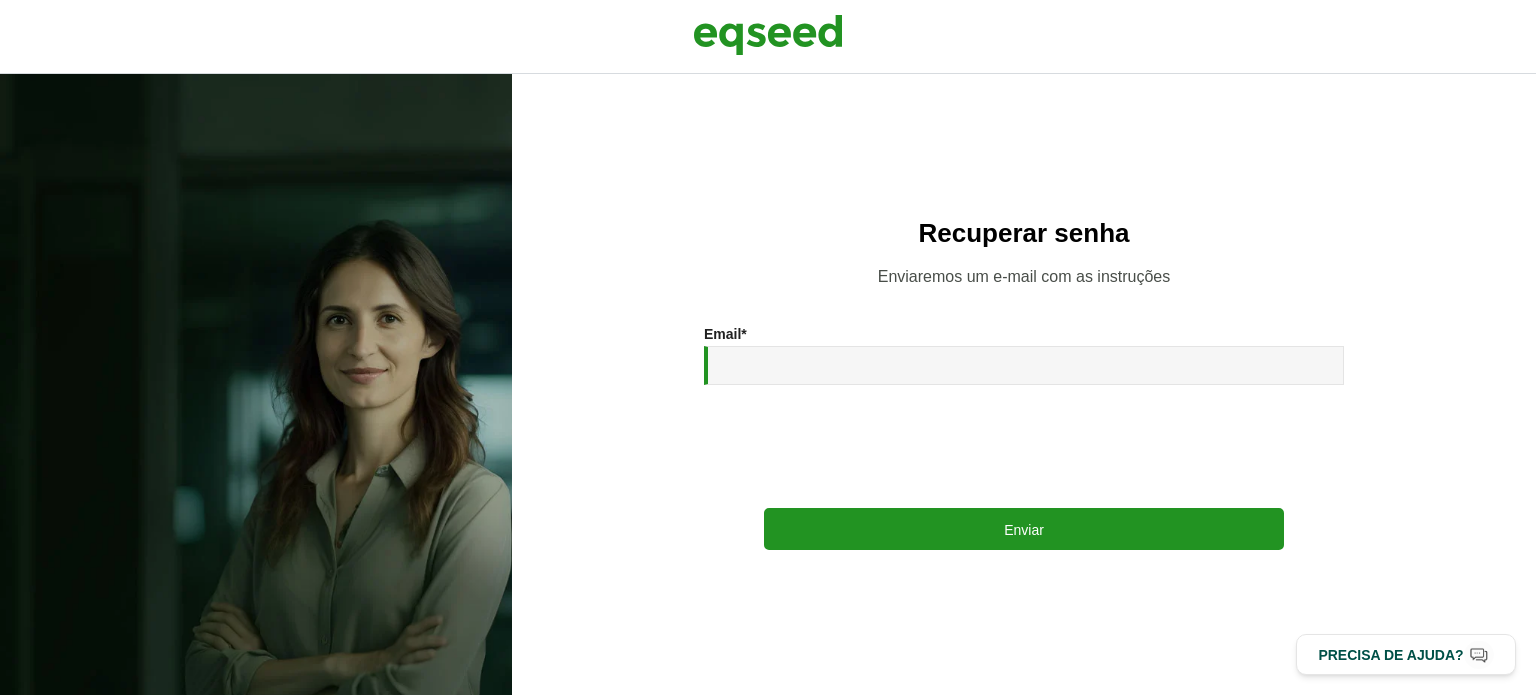 scroll, scrollTop: 0, scrollLeft: 0, axis: both 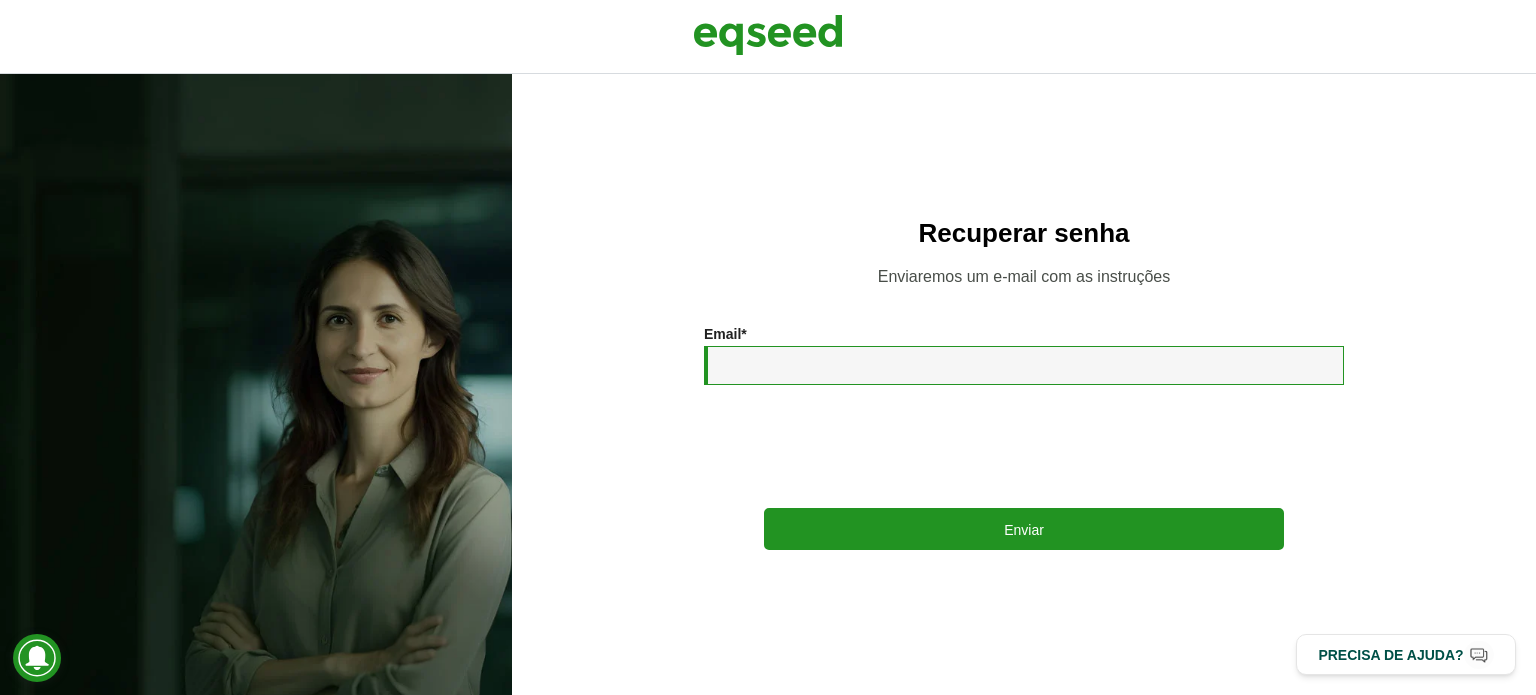 click on "Email  *" at bounding box center (1024, 365) 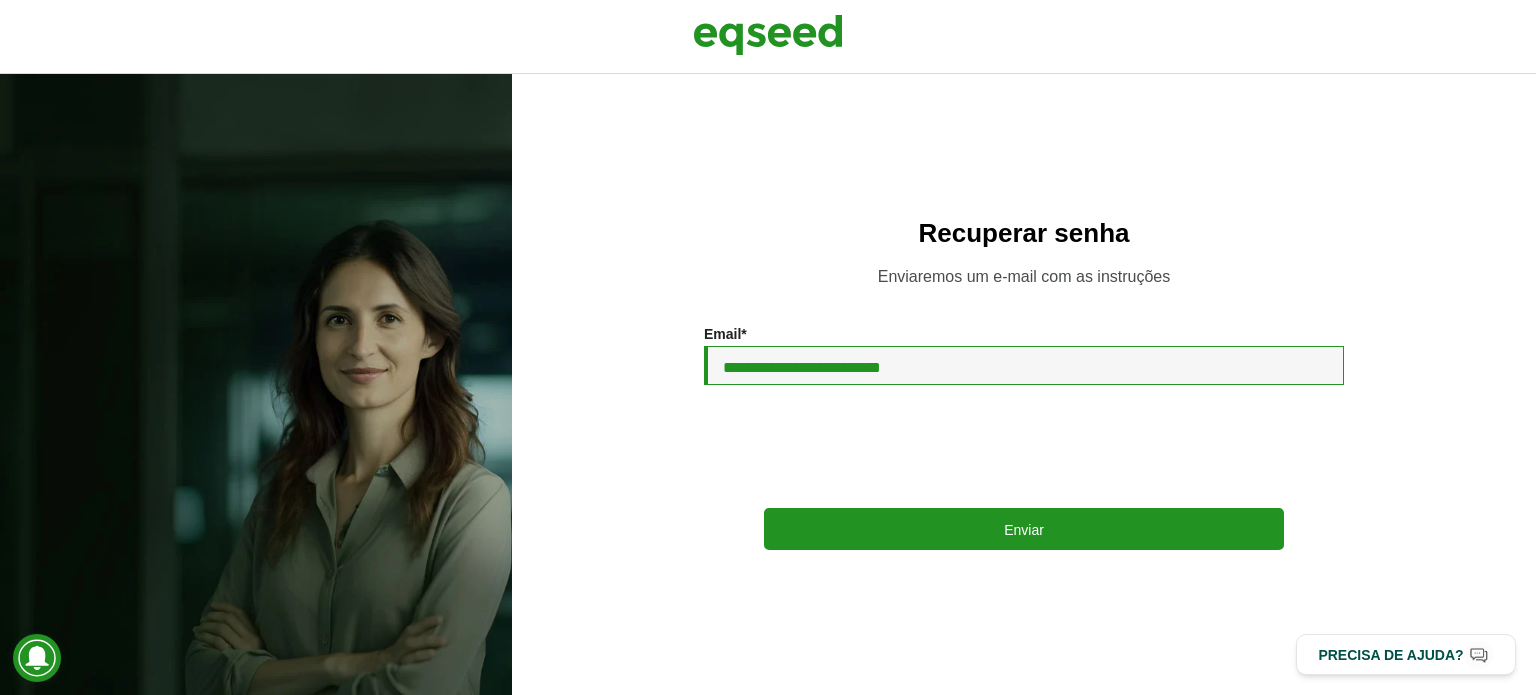type on "**********" 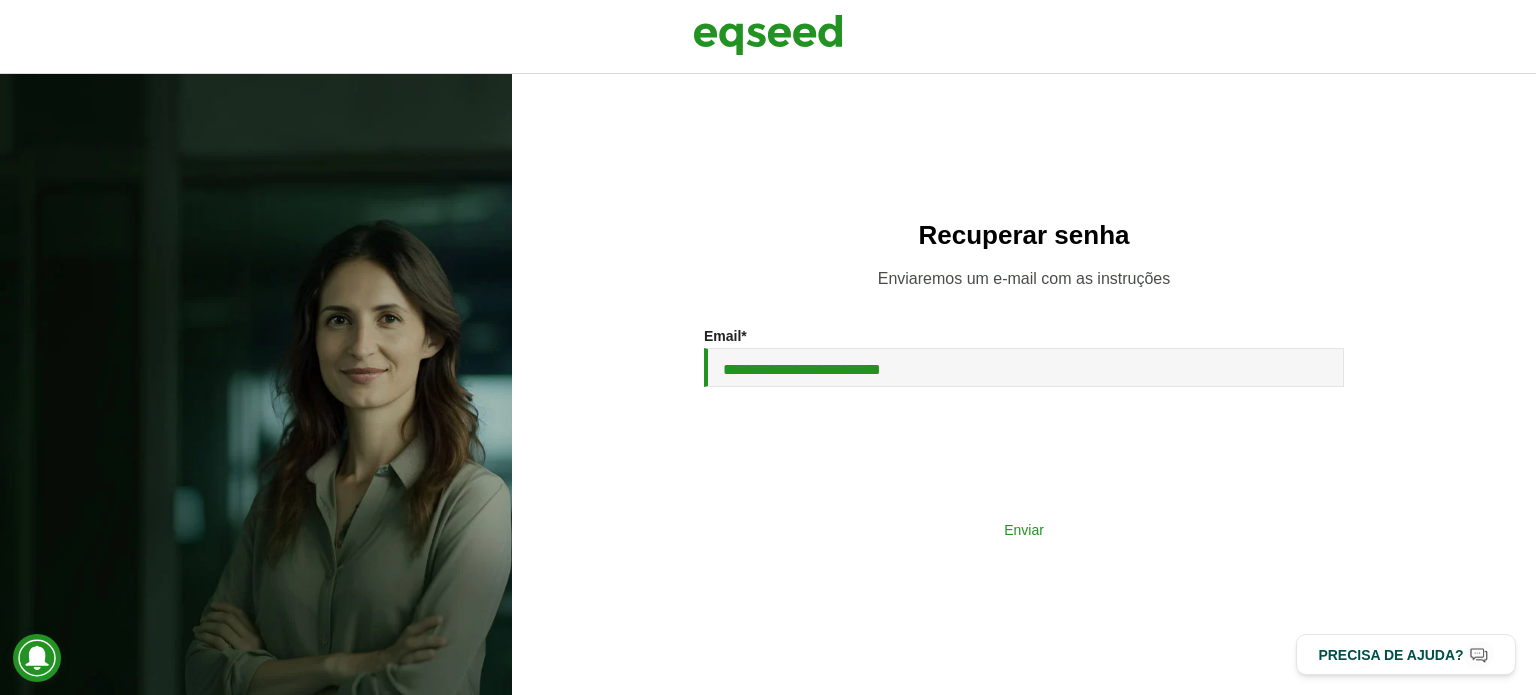 click on "Enviar" at bounding box center [1024, 529] 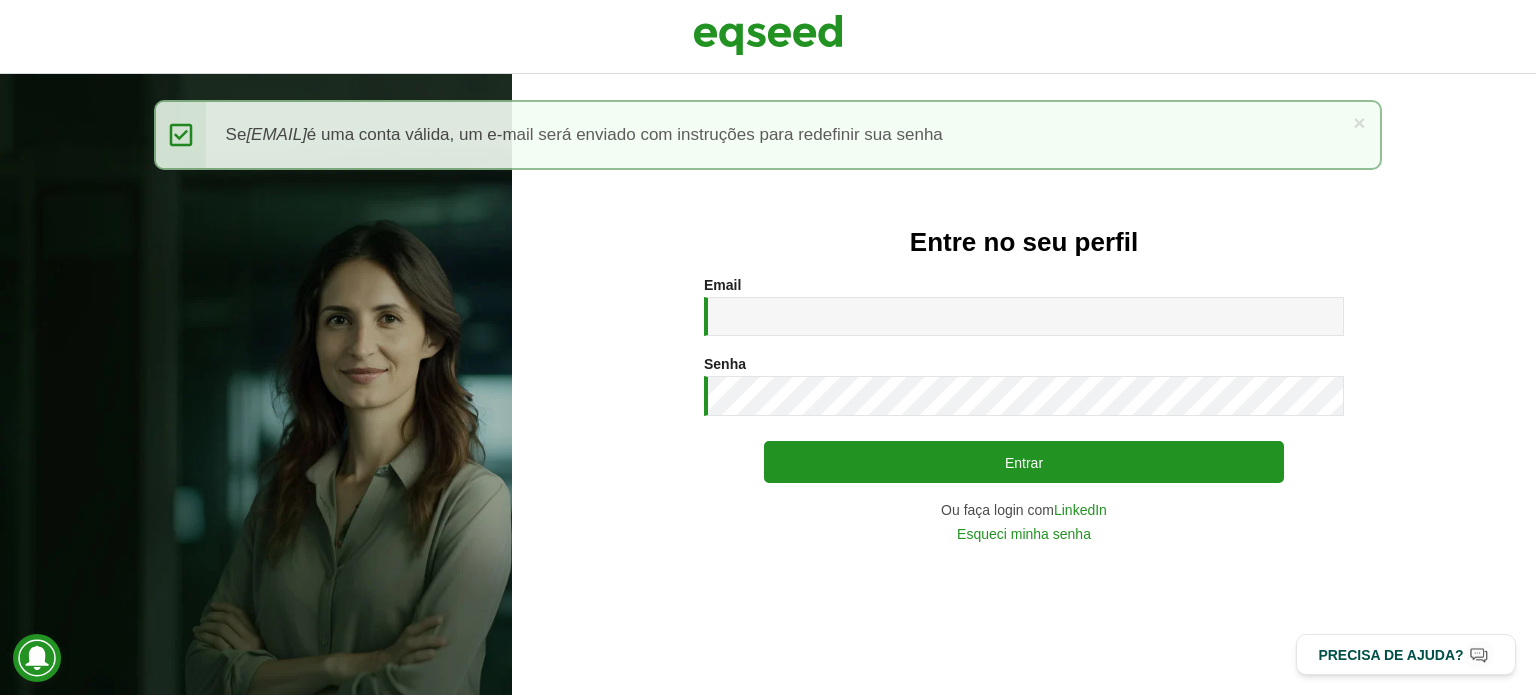 scroll, scrollTop: 0, scrollLeft: 0, axis: both 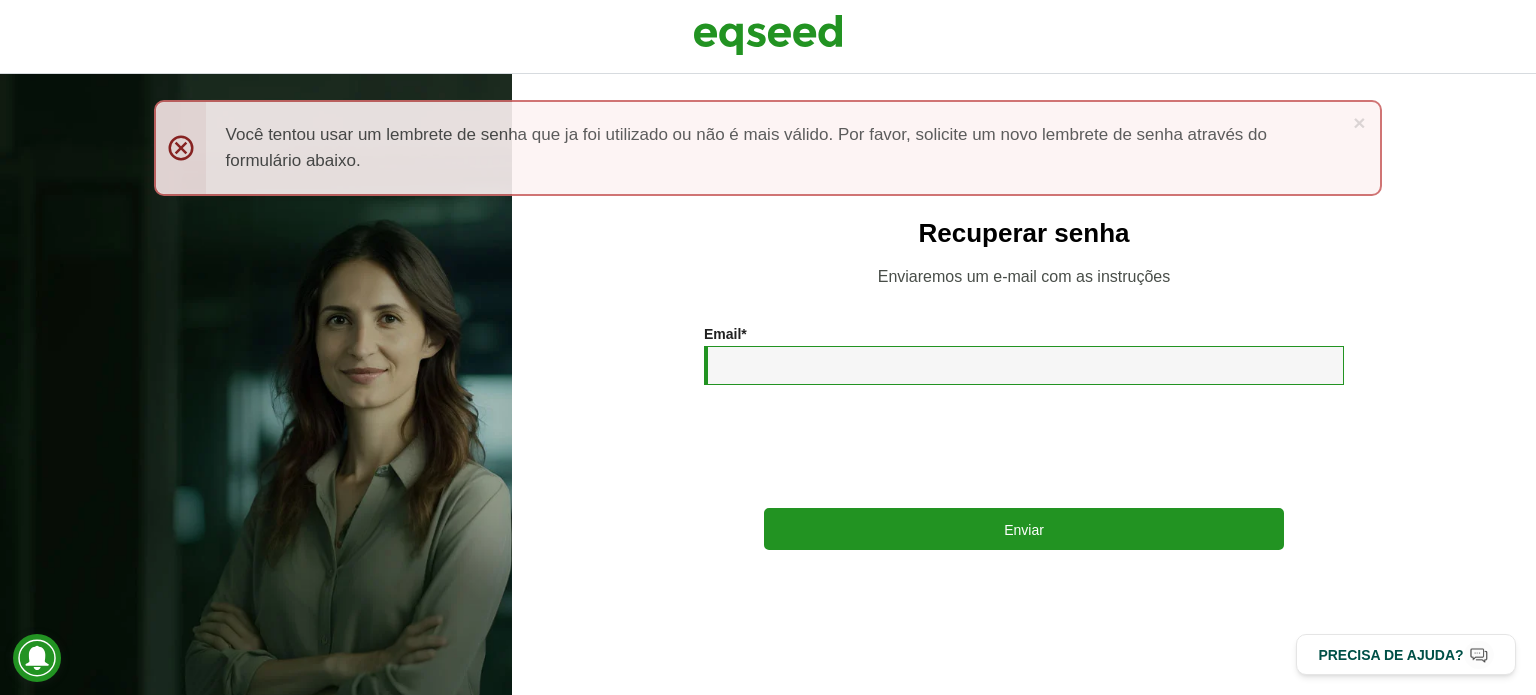 click on "Email  *" at bounding box center [1024, 365] 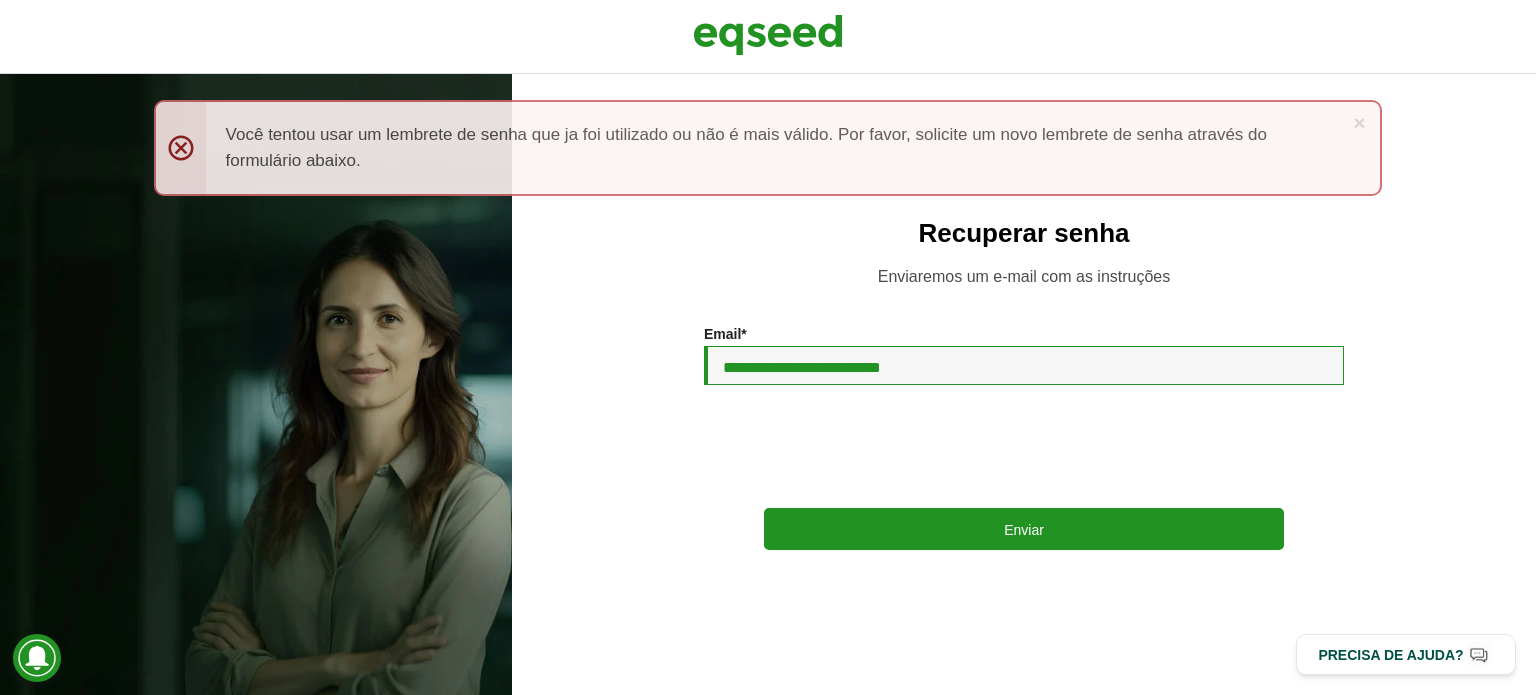type on "**********" 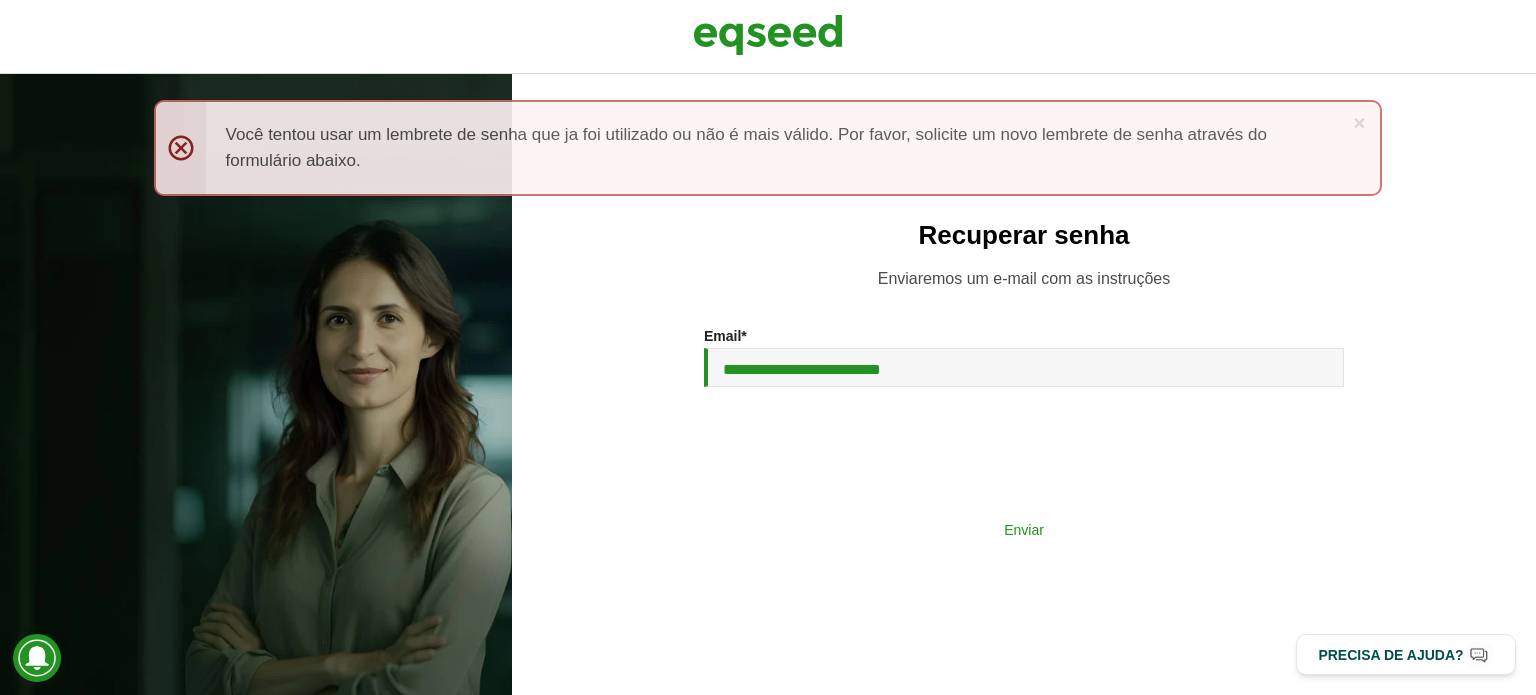 click on "Enviar" at bounding box center [1024, 529] 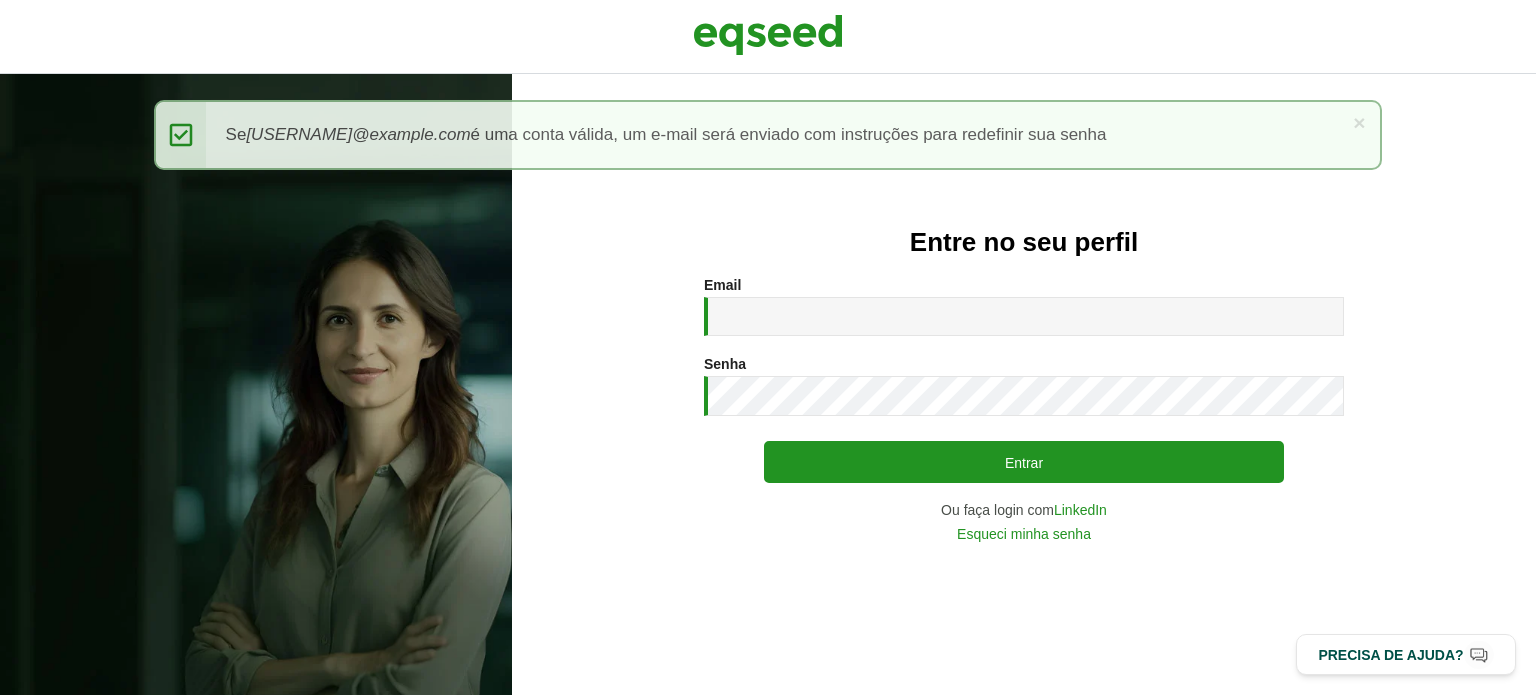 scroll, scrollTop: 0, scrollLeft: 0, axis: both 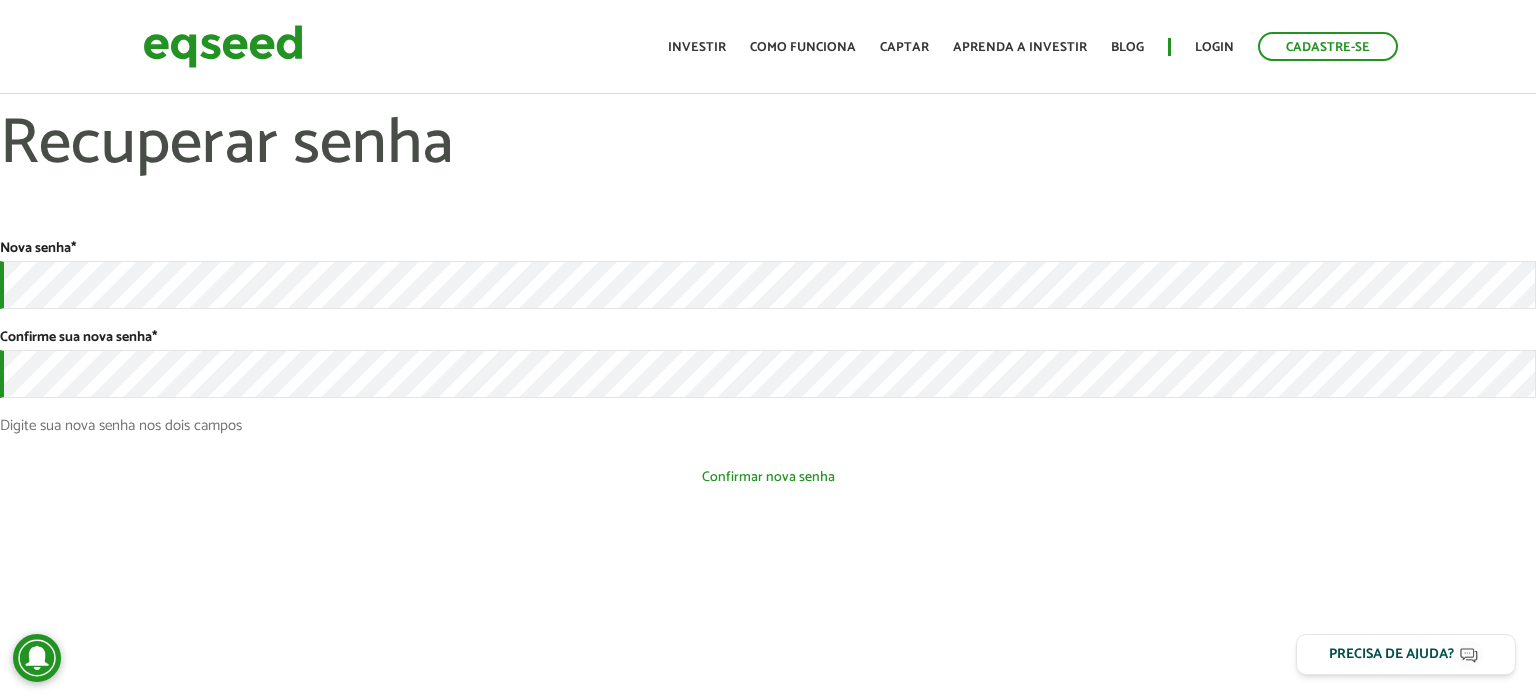 click on "Confirmar nova senha" at bounding box center [768, 477] 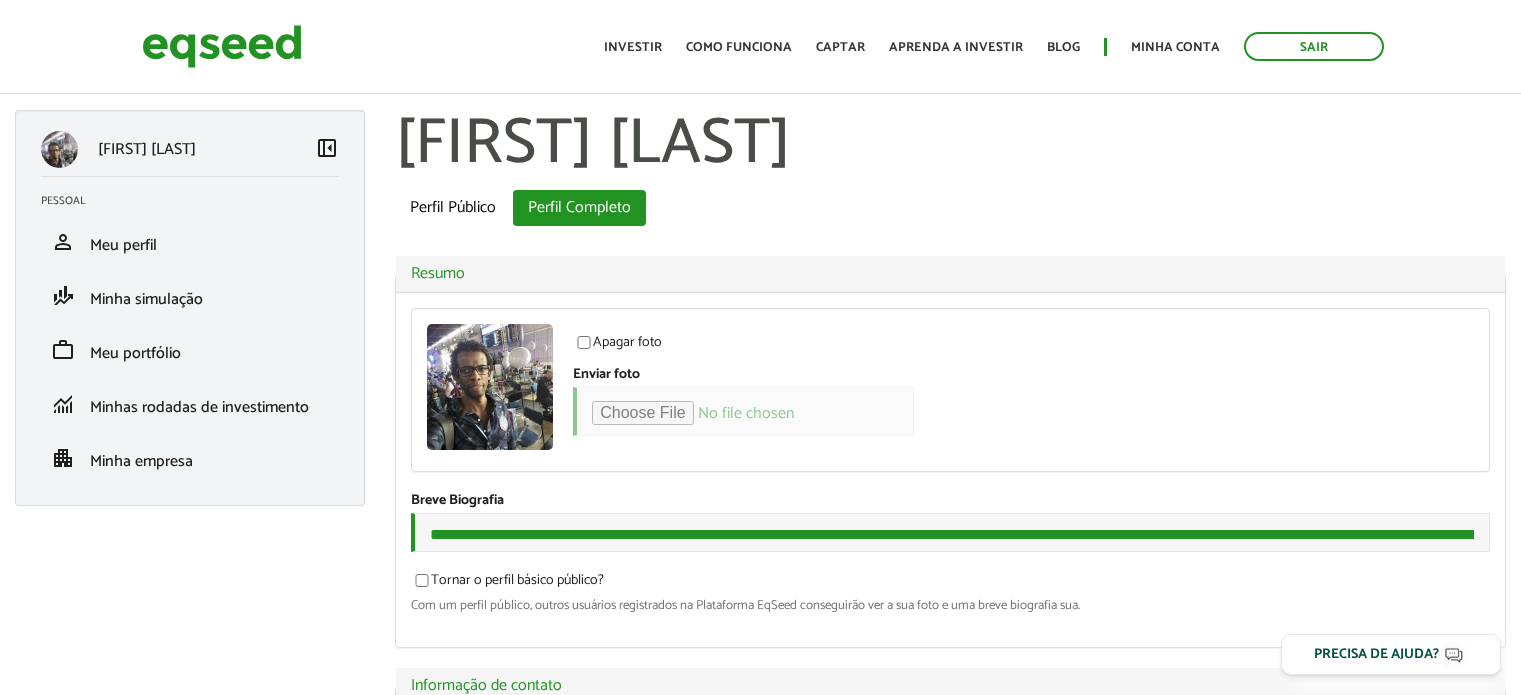 scroll, scrollTop: 0, scrollLeft: 0, axis: both 